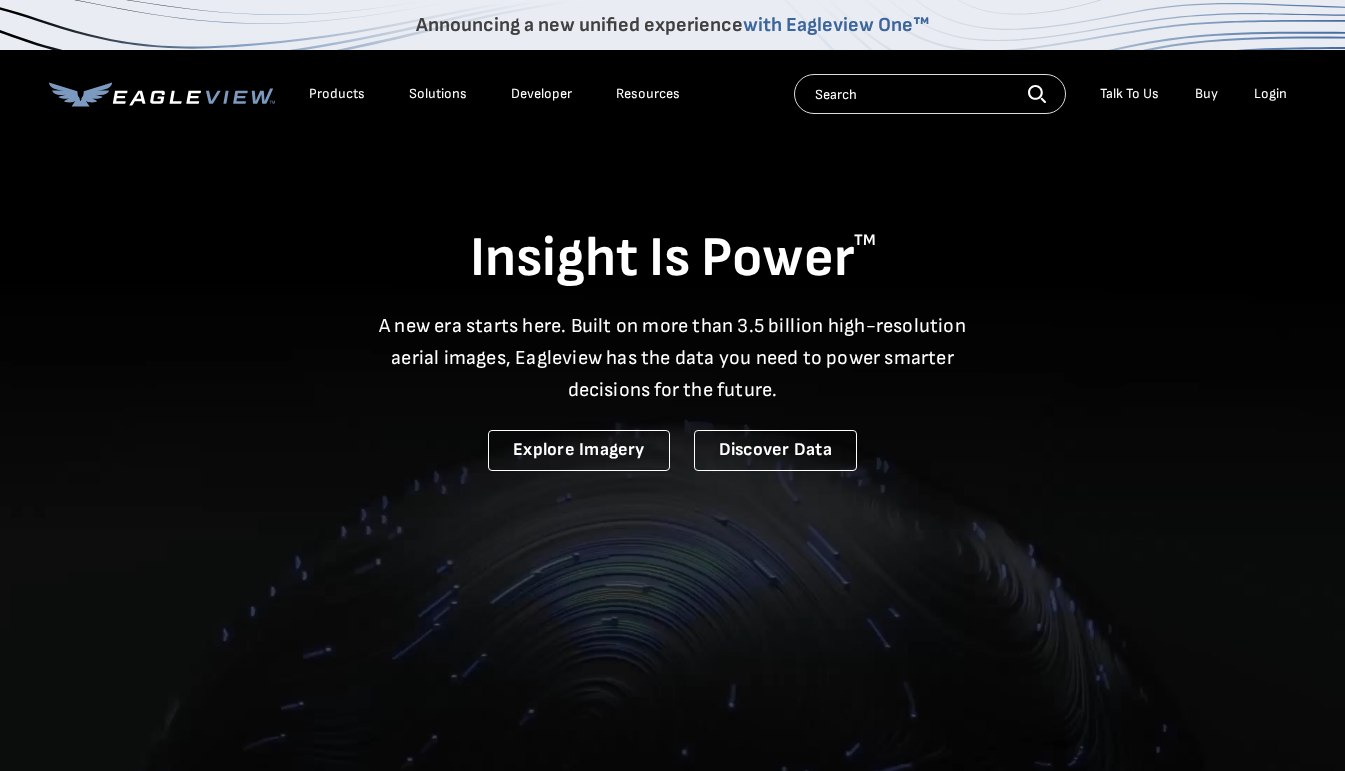 scroll, scrollTop: 0, scrollLeft: 0, axis: both 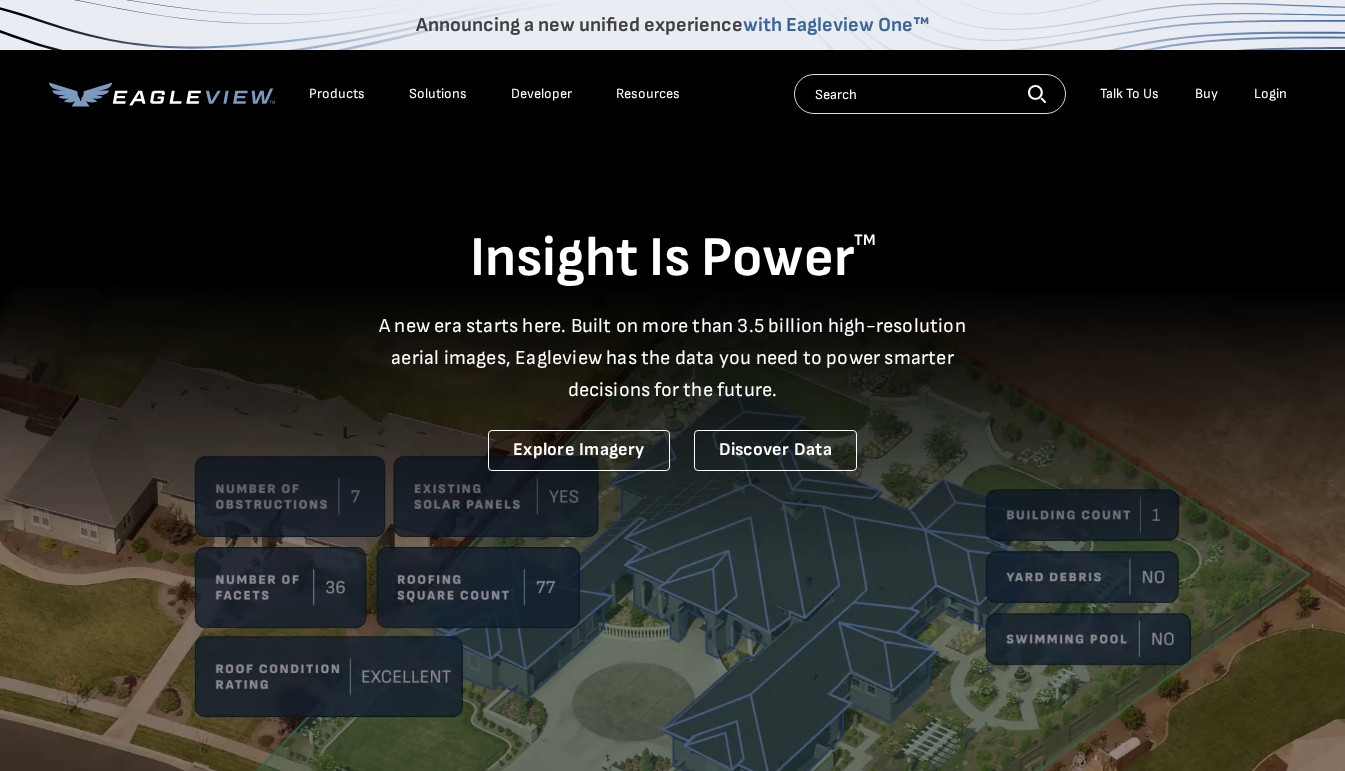 click on "Login" at bounding box center [1270, 94] 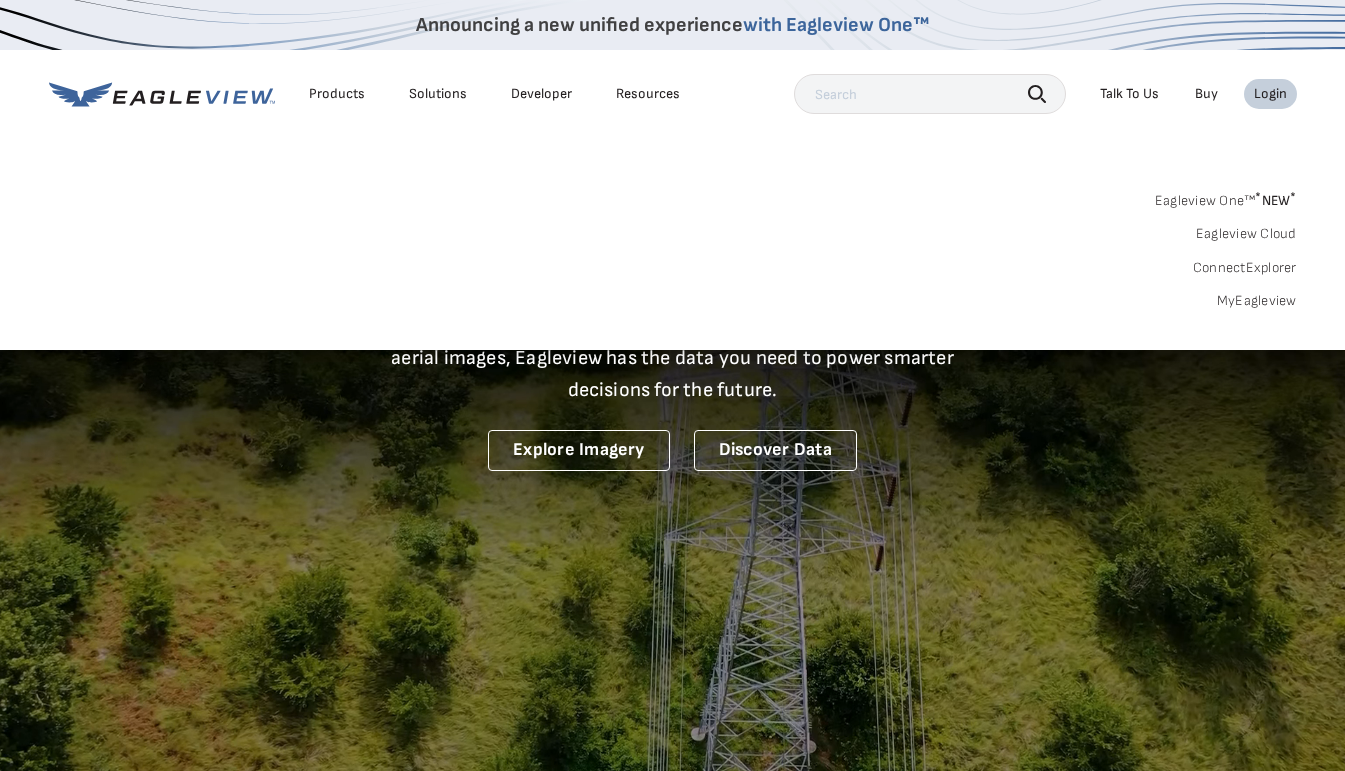 click on "MyEagleview" at bounding box center [1257, 301] 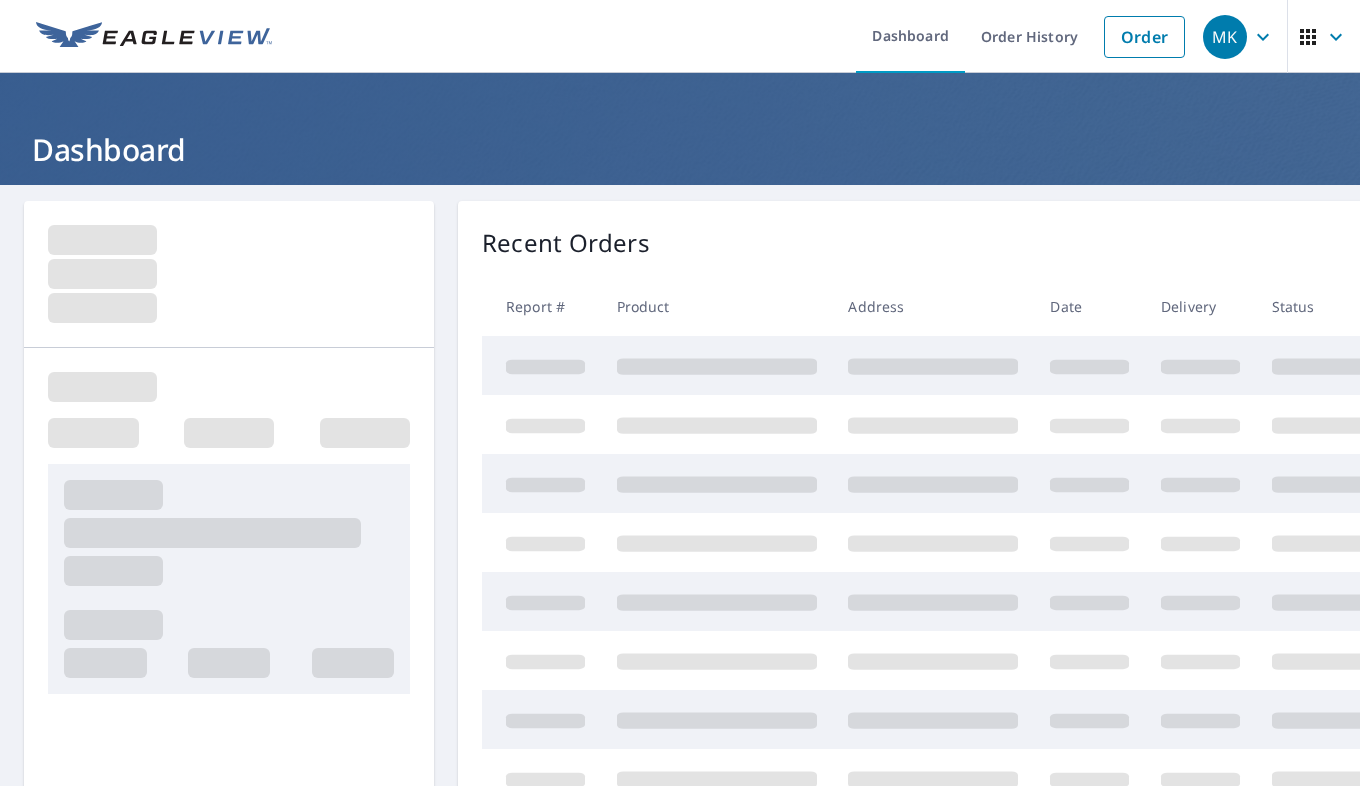 scroll, scrollTop: 0, scrollLeft: 0, axis: both 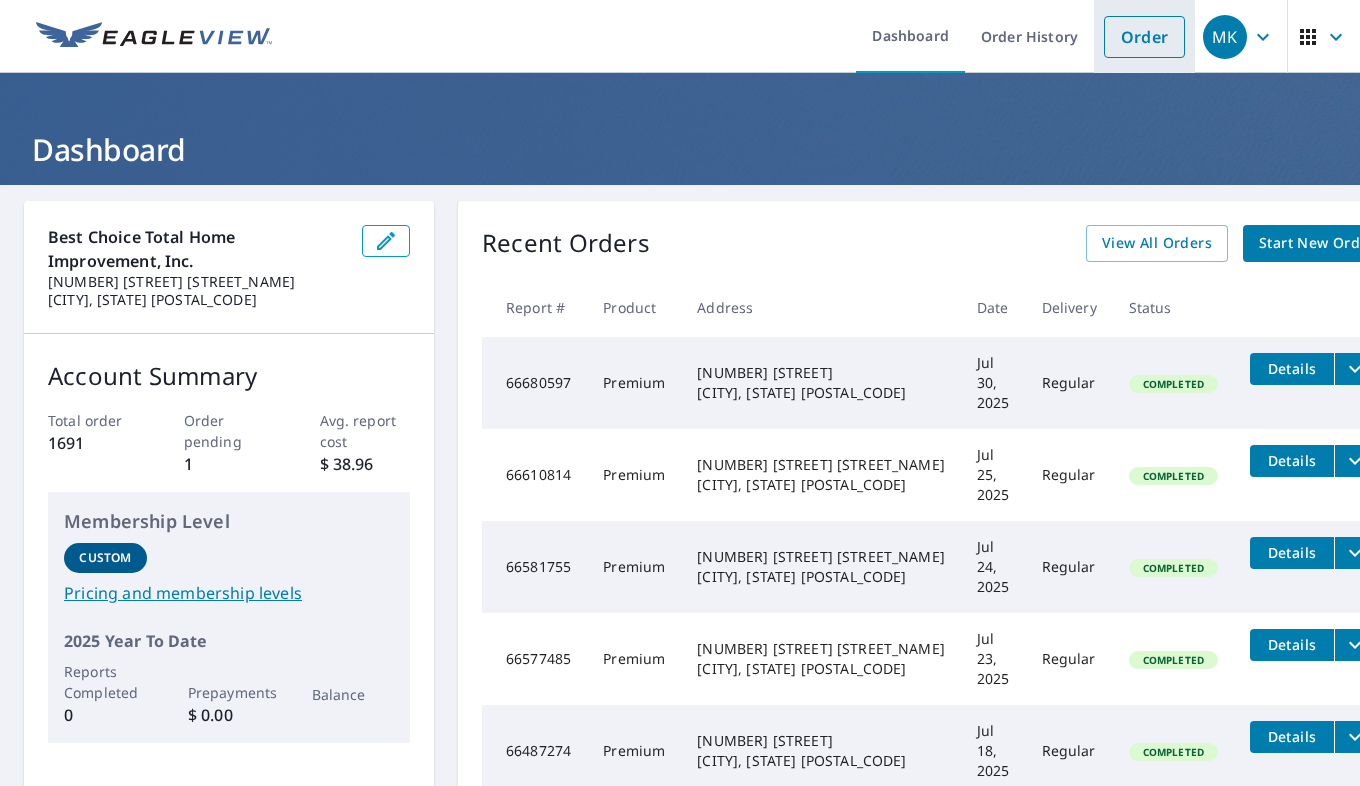 click on "Order" at bounding box center (1144, 37) 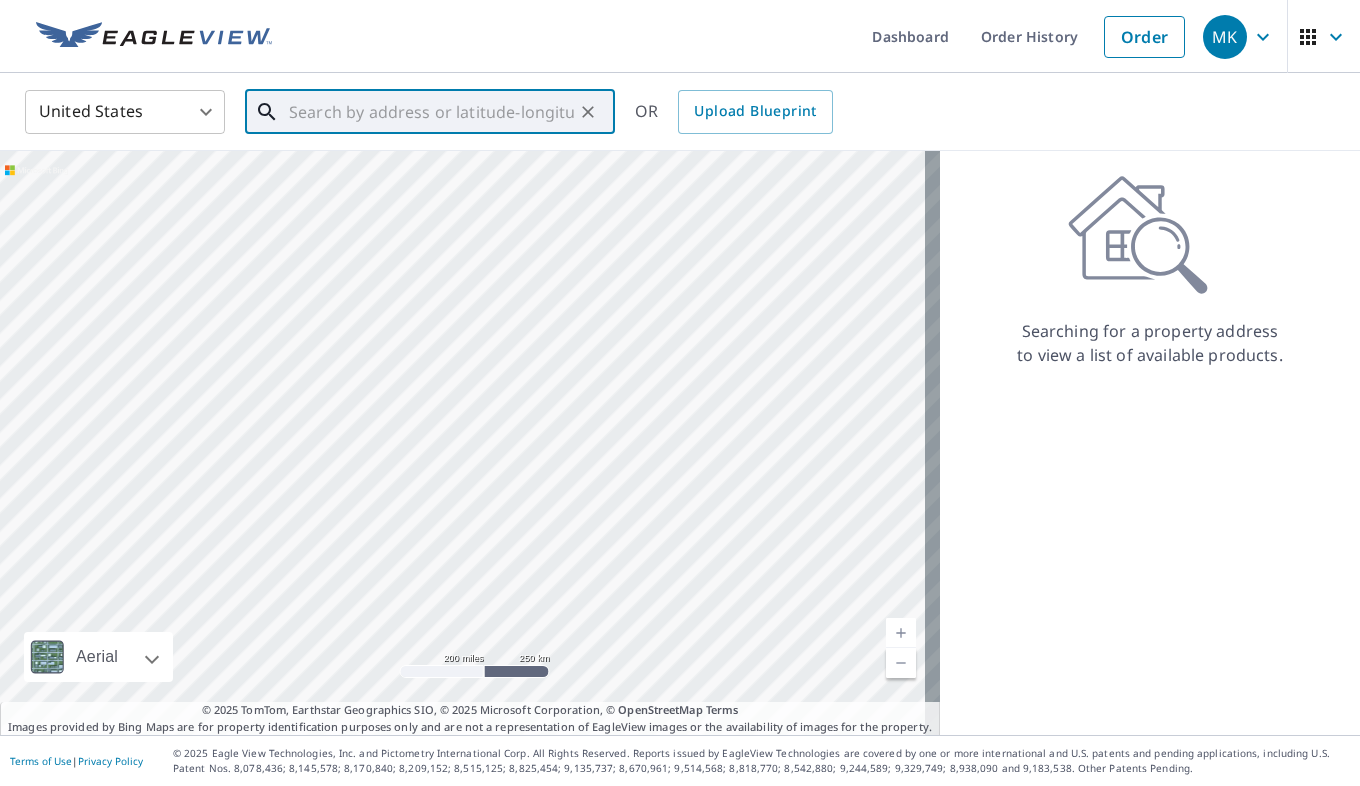 click at bounding box center (431, 112) 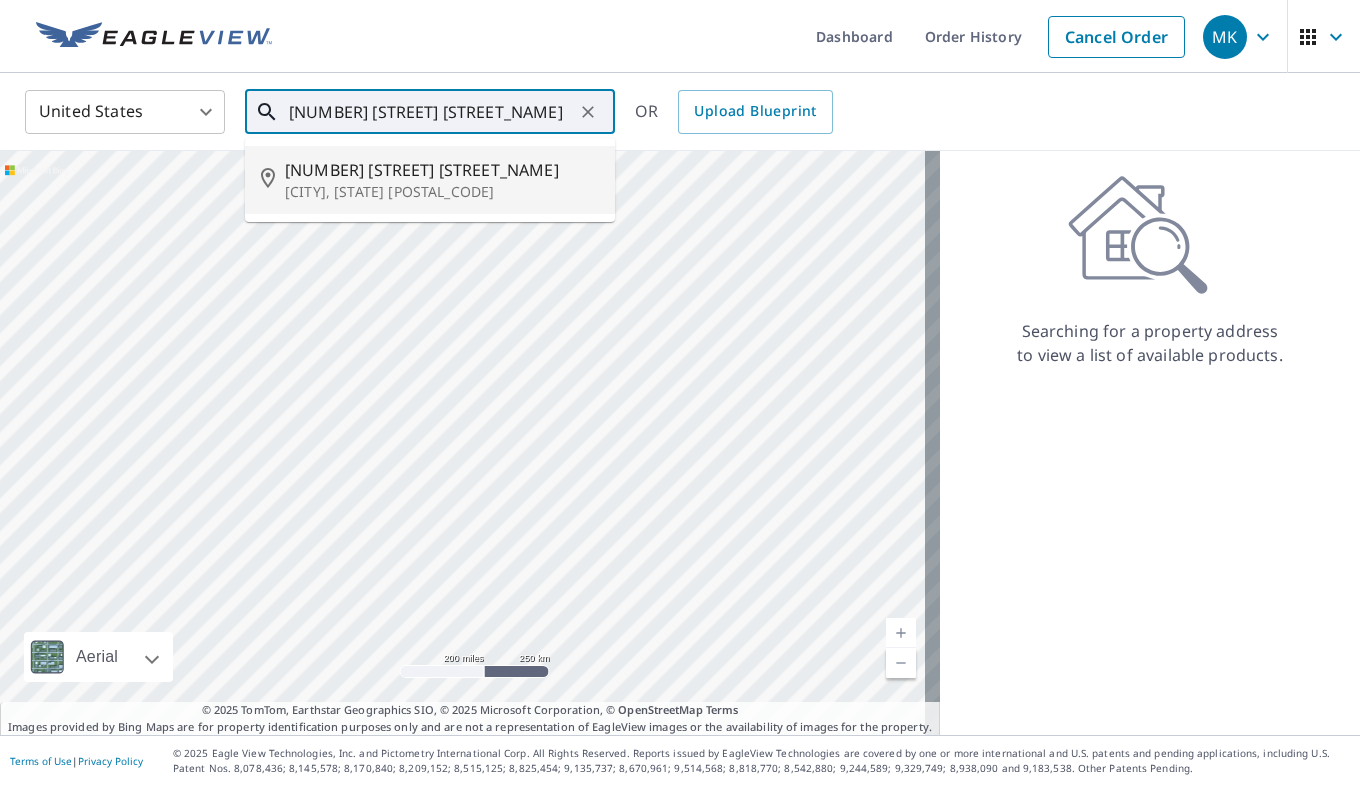 click on "[NUMBER] [STREET] [STREET_NAME]" at bounding box center (442, 170) 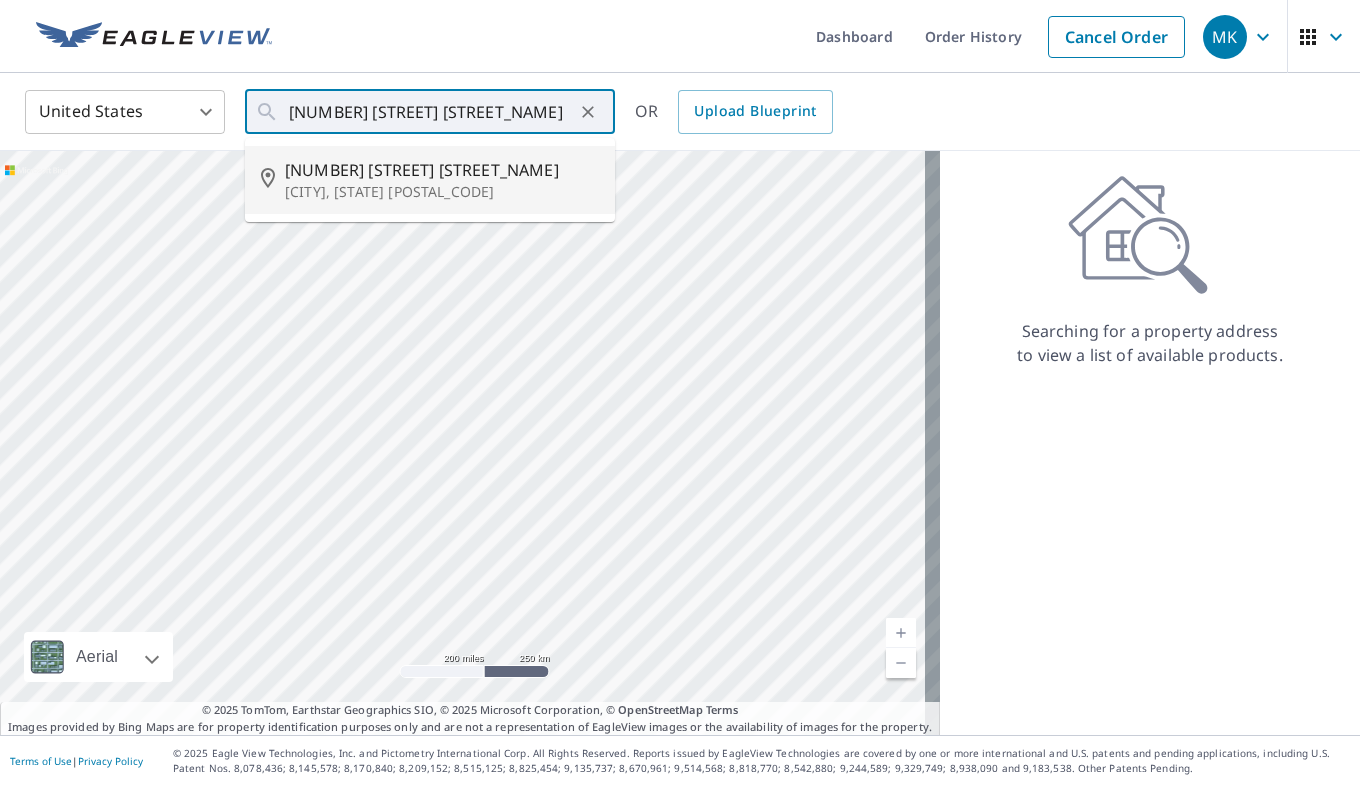 type on "[NUMBER] [STREET] [STREET_NAME] [CITY], [STATE] [POSTAL_CODE]" 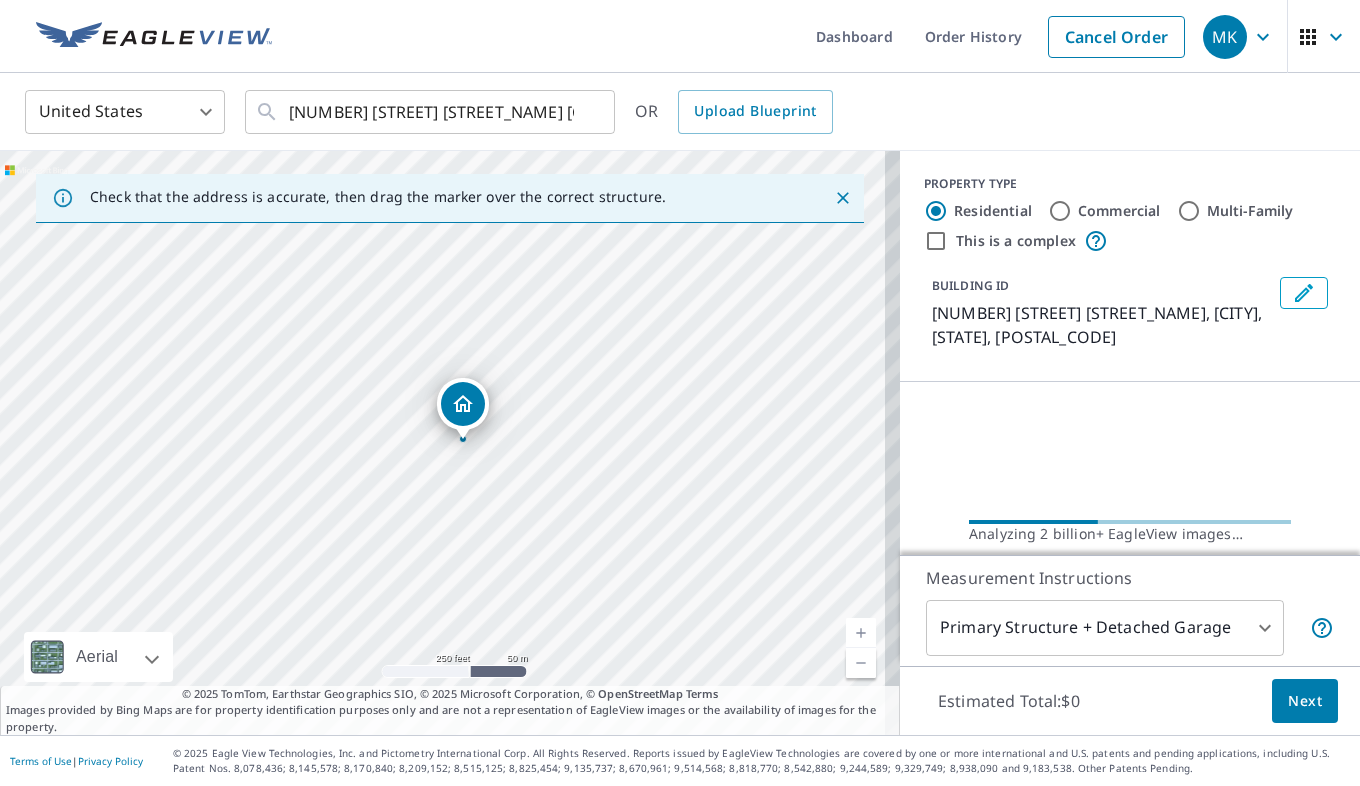 click on "[COUNTRY] [POSTAL_CODE] [NUMBER] [STREET] [STREET_NAME] [CITY], [STATE] [POSTAL_CODE]" at bounding box center (680, 112) 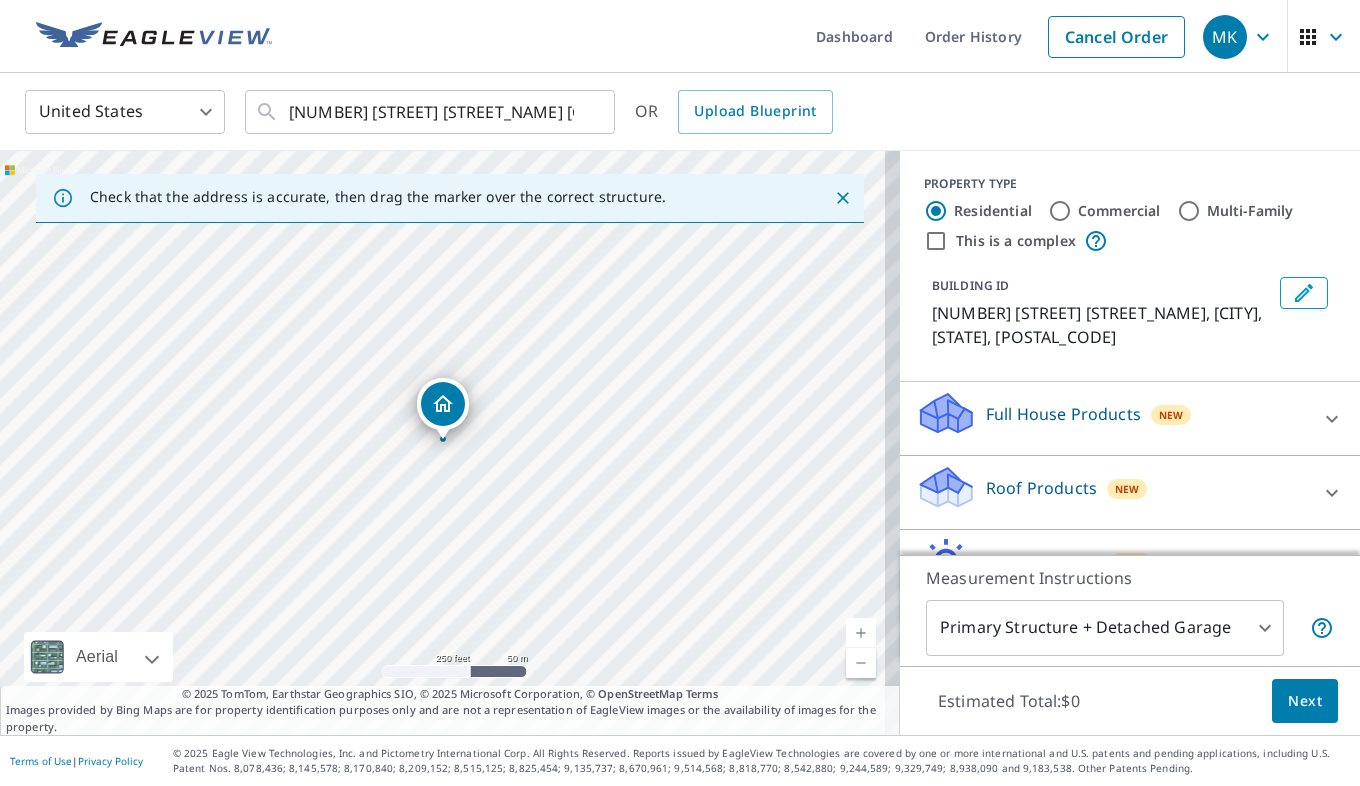 click at bounding box center (861, 633) 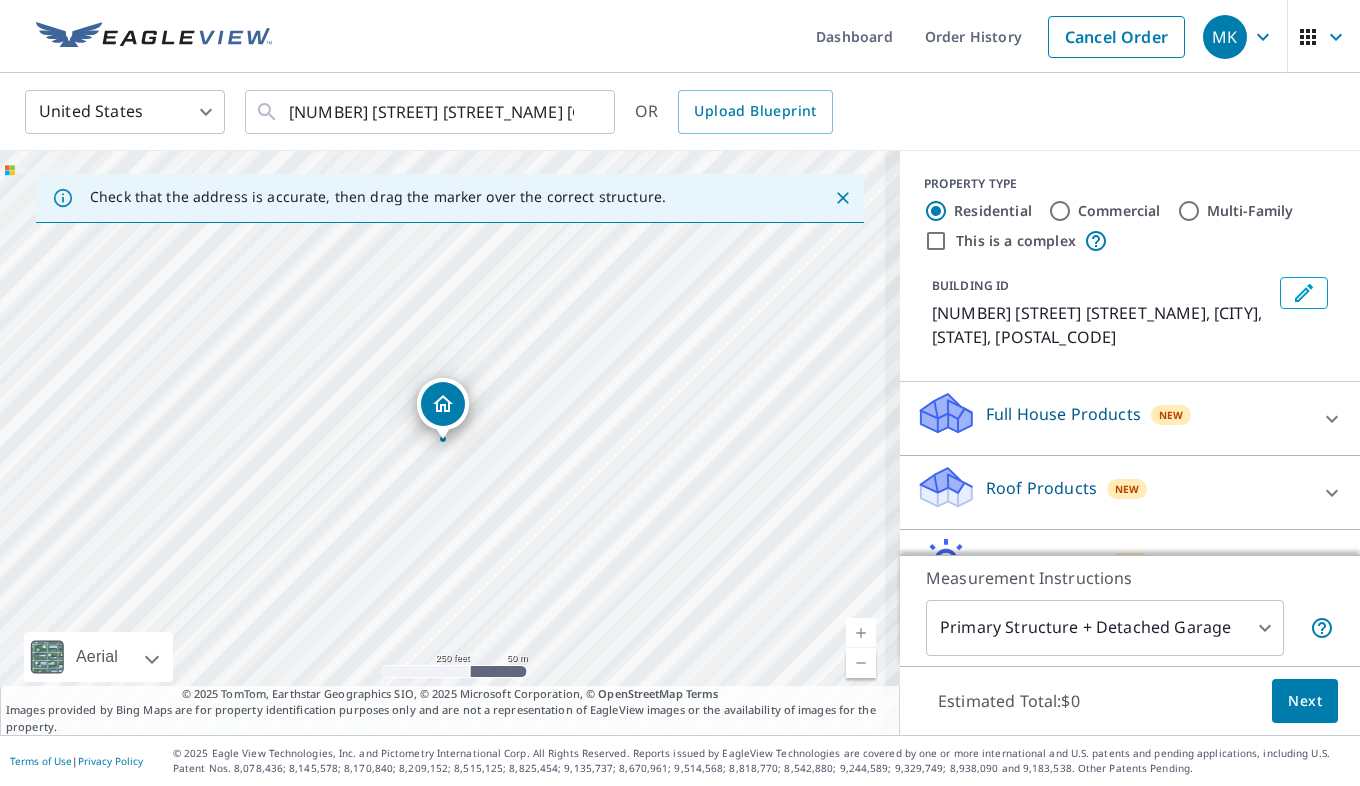 click at bounding box center [861, 633] 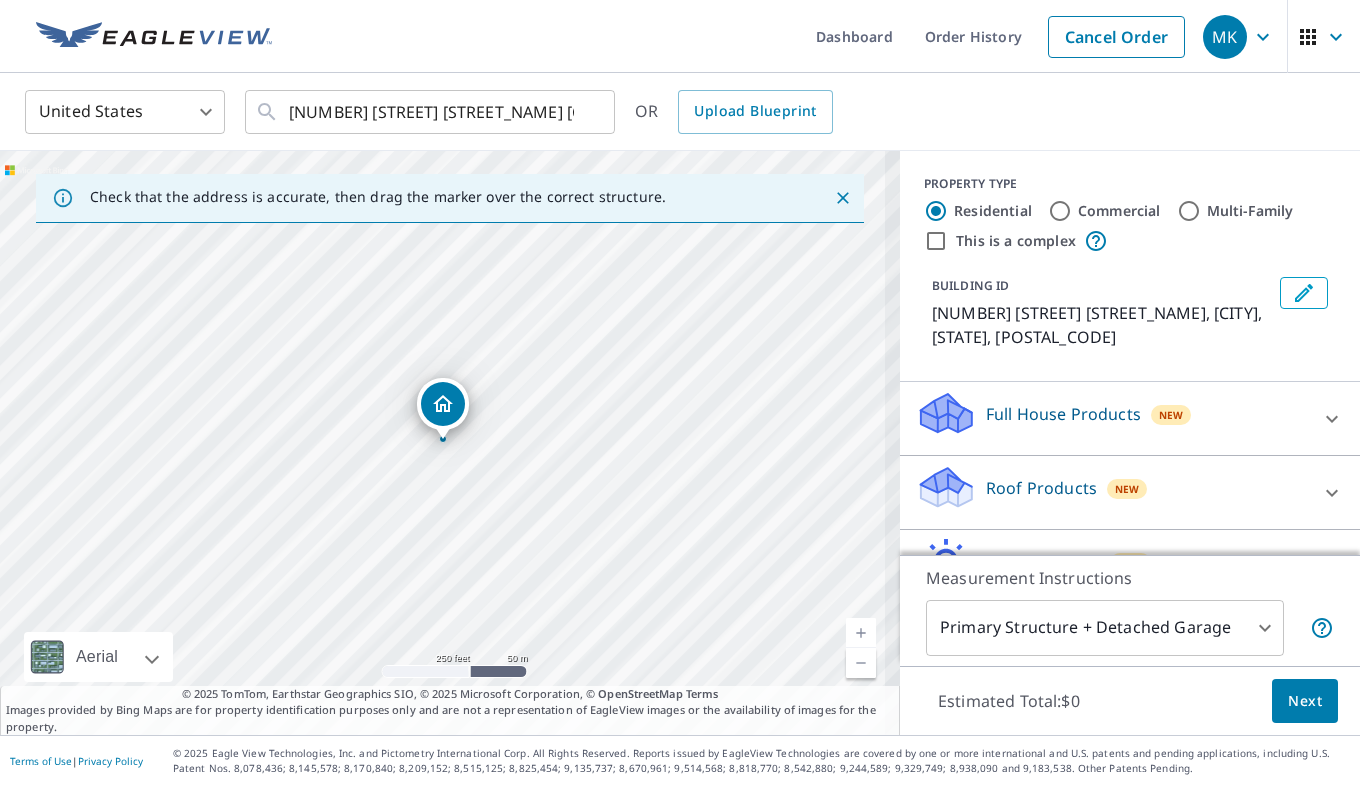click at bounding box center [861, 633] 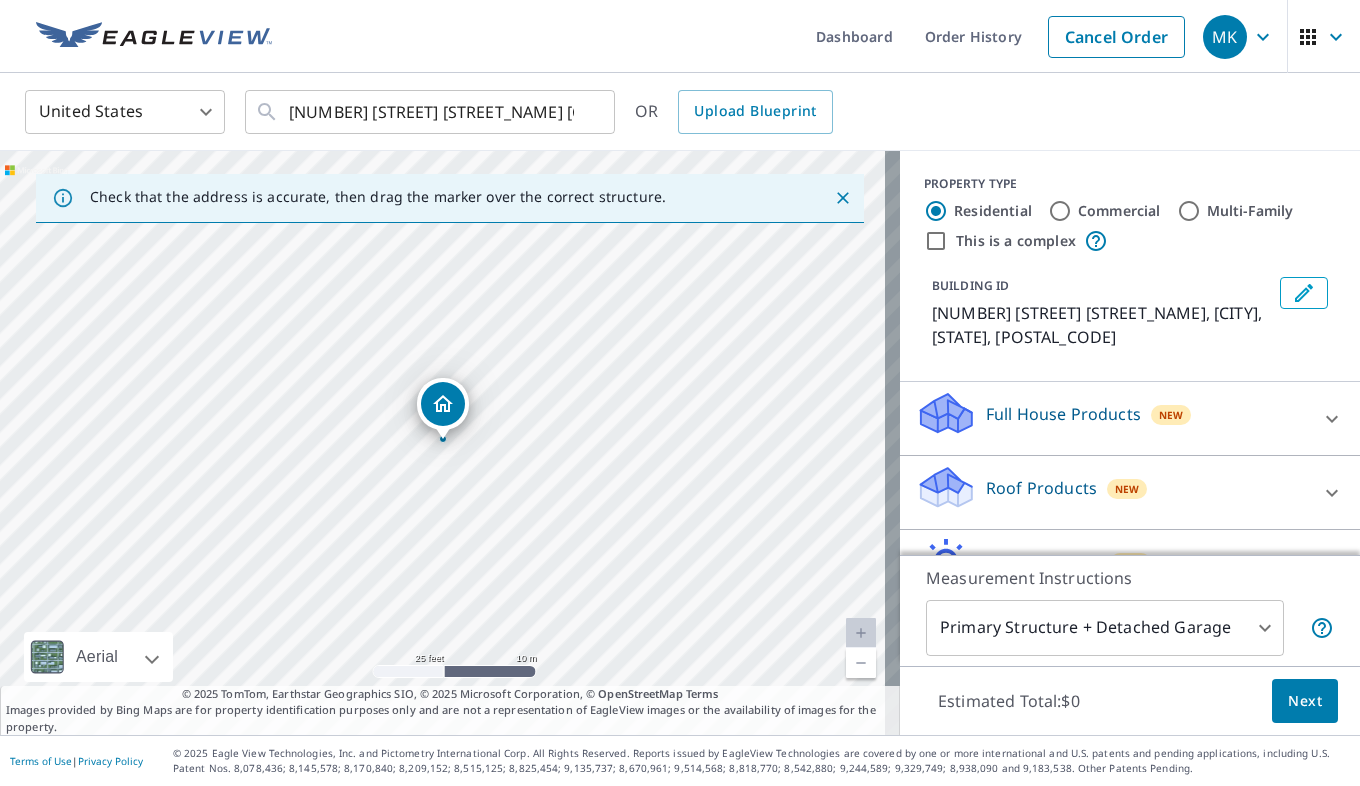click at bounding box center (861, 663) 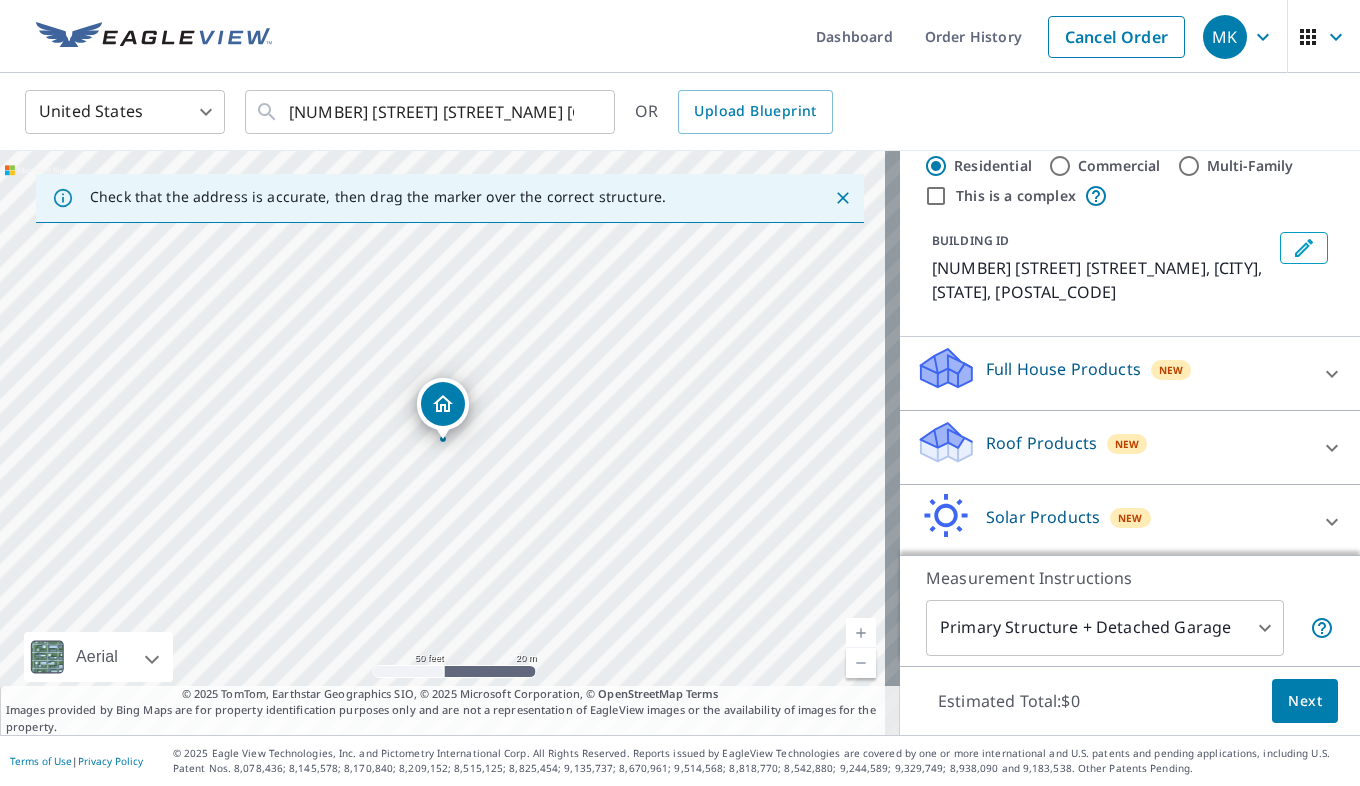 scroll, scrollTop: 99, scrollLeft: 0, axis: vertical 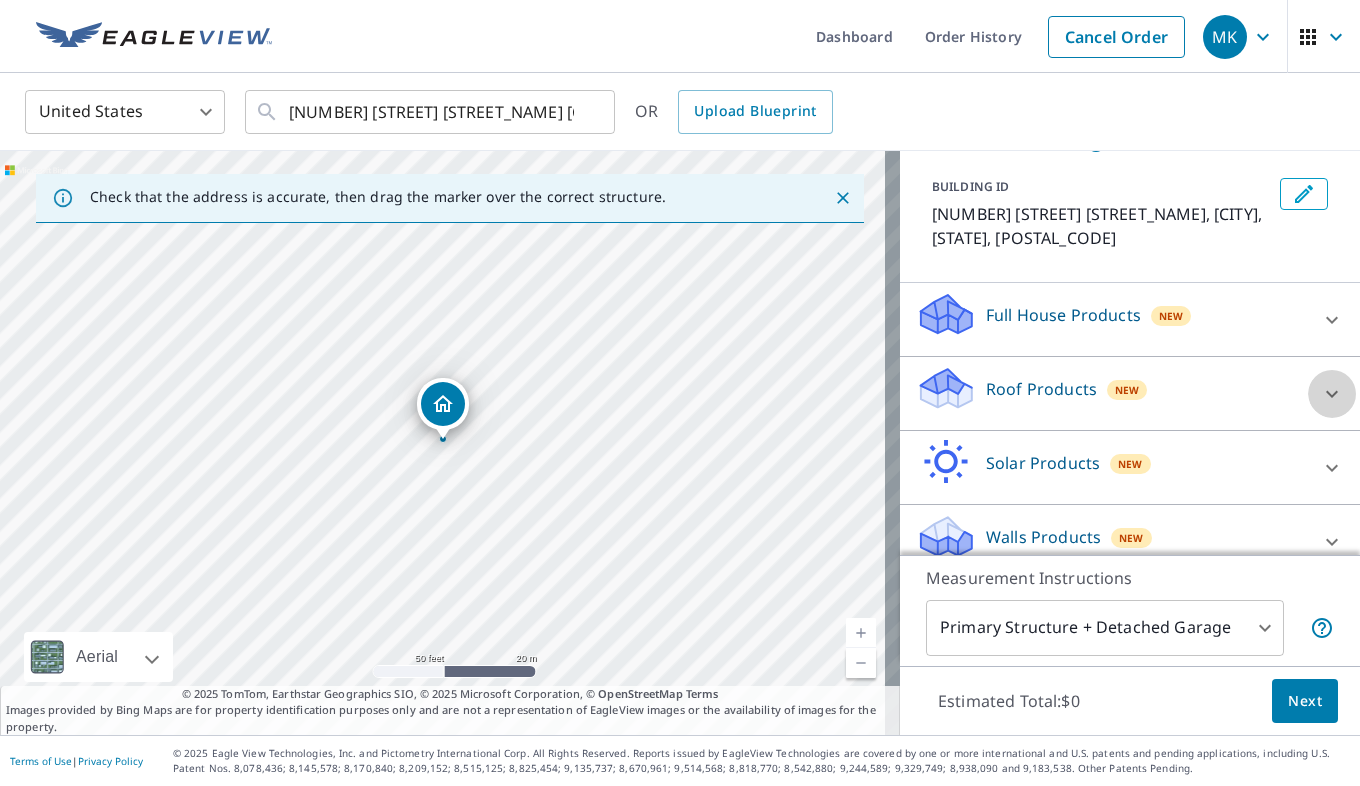 click 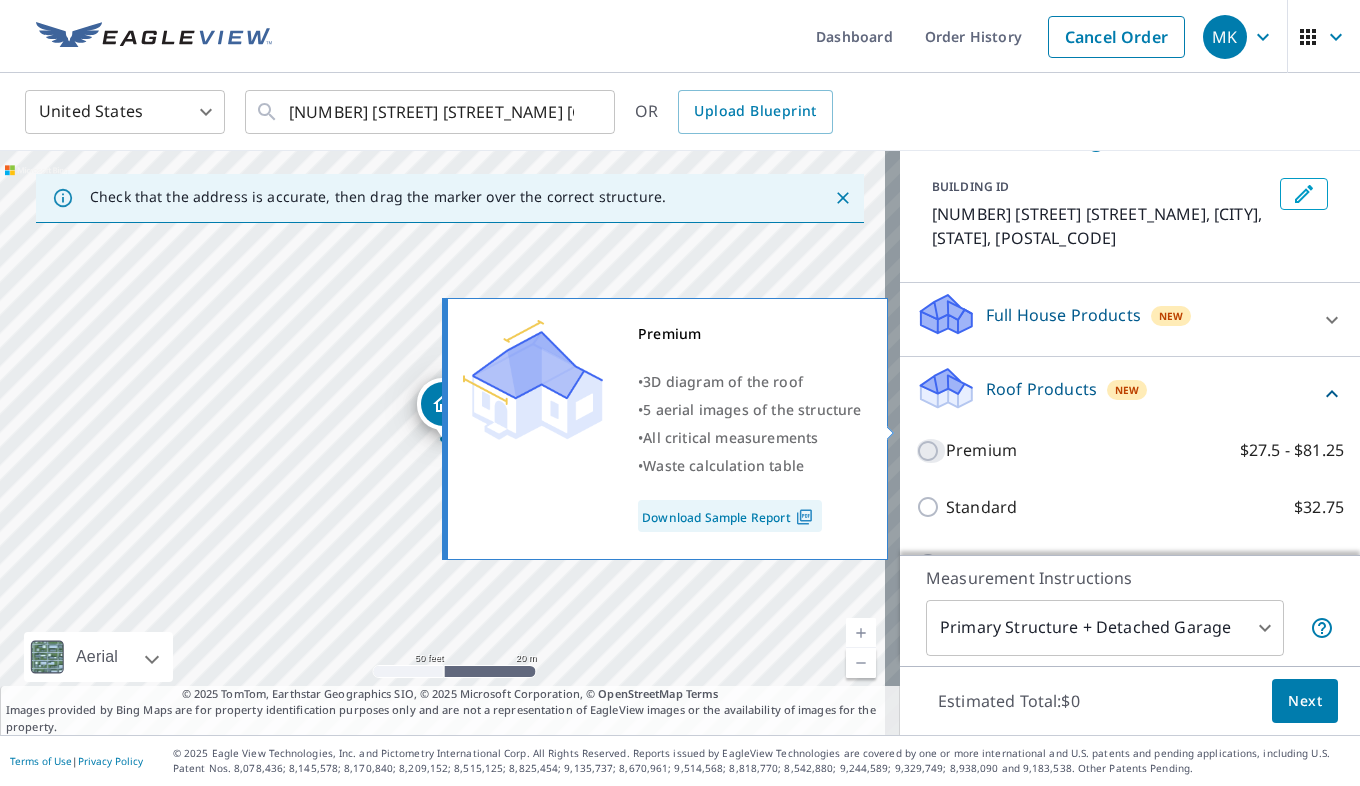 click on "Premium $27.5 - $81.25" at bounding box center (931, 451) 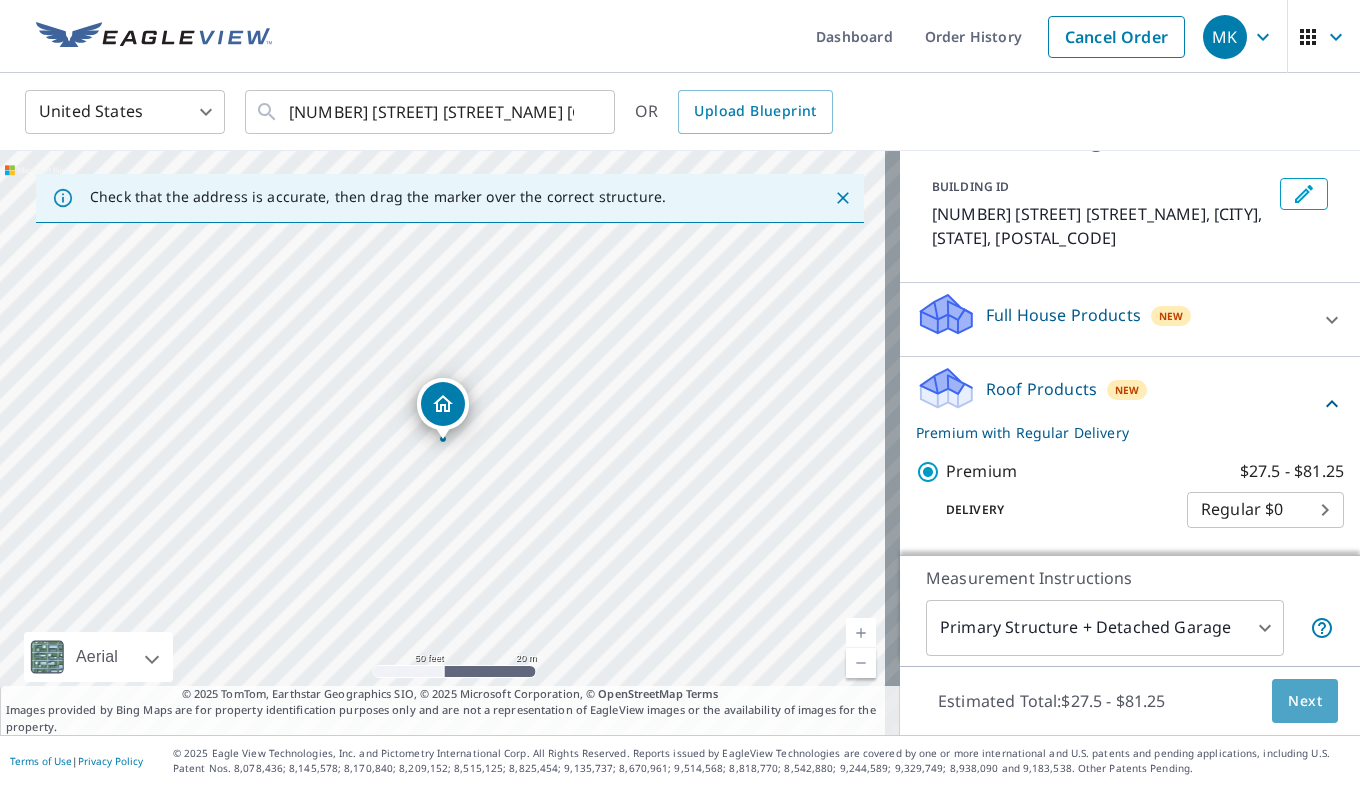 click on "Next" at bounding box center [1305, 701] 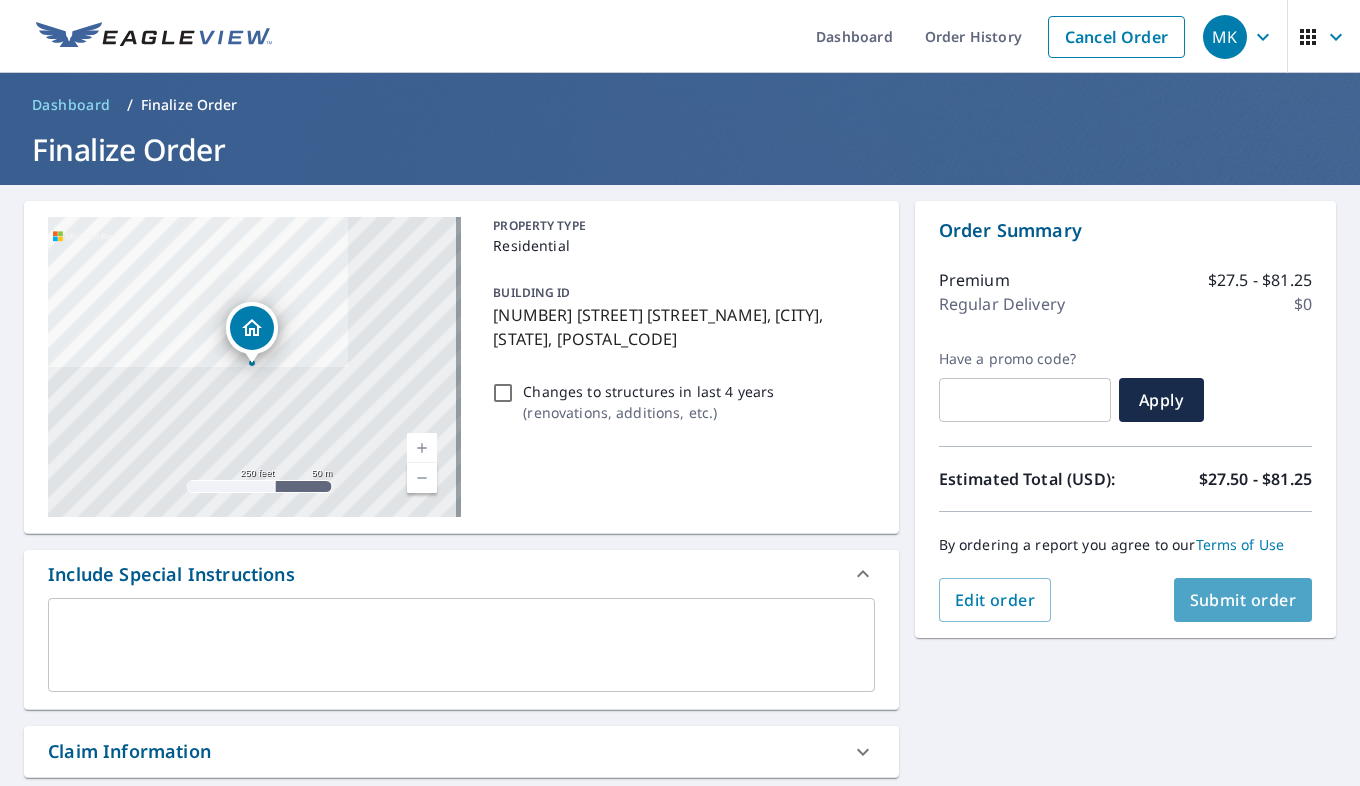 click on "Submit order" at bounding box center (1243, 600) 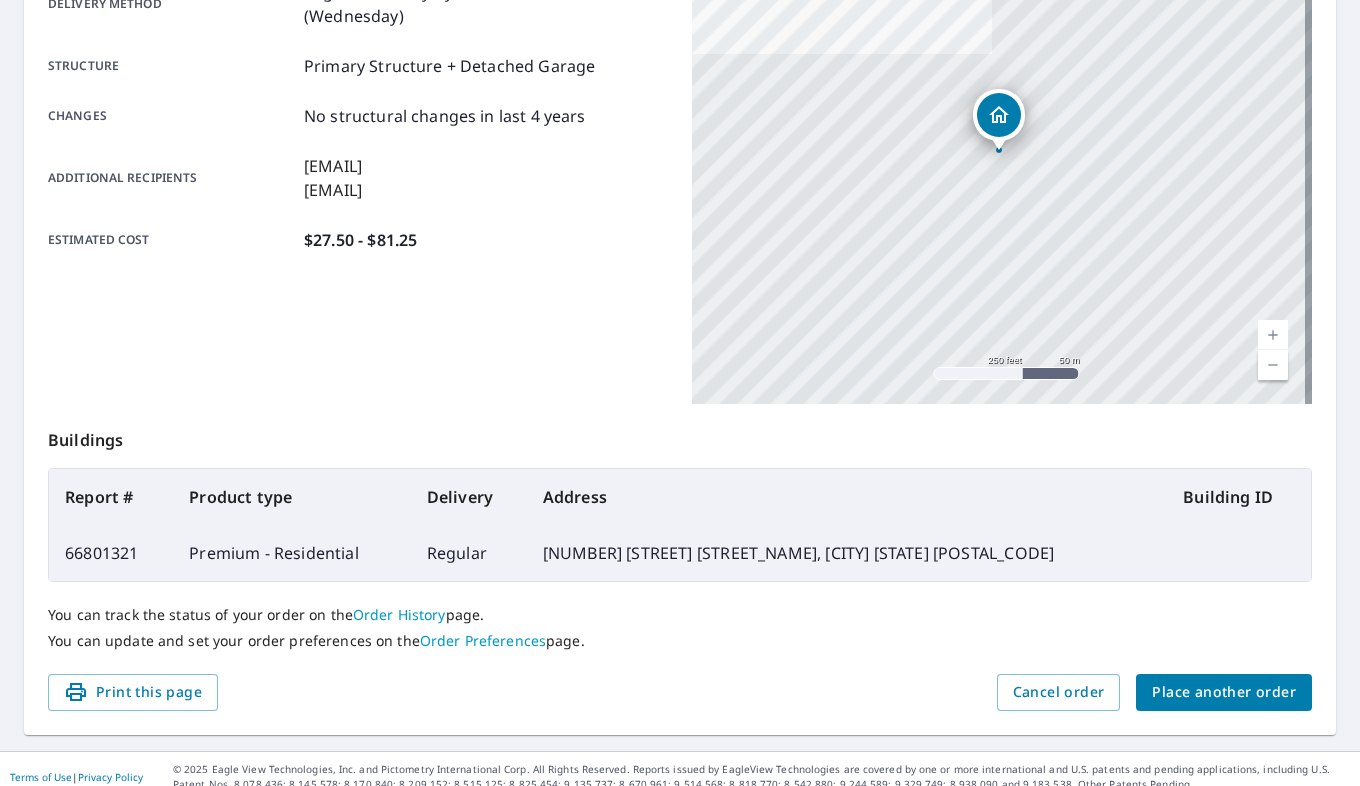 scroll, scrollTop: 390, scrollLeft: 0, axis: vertical 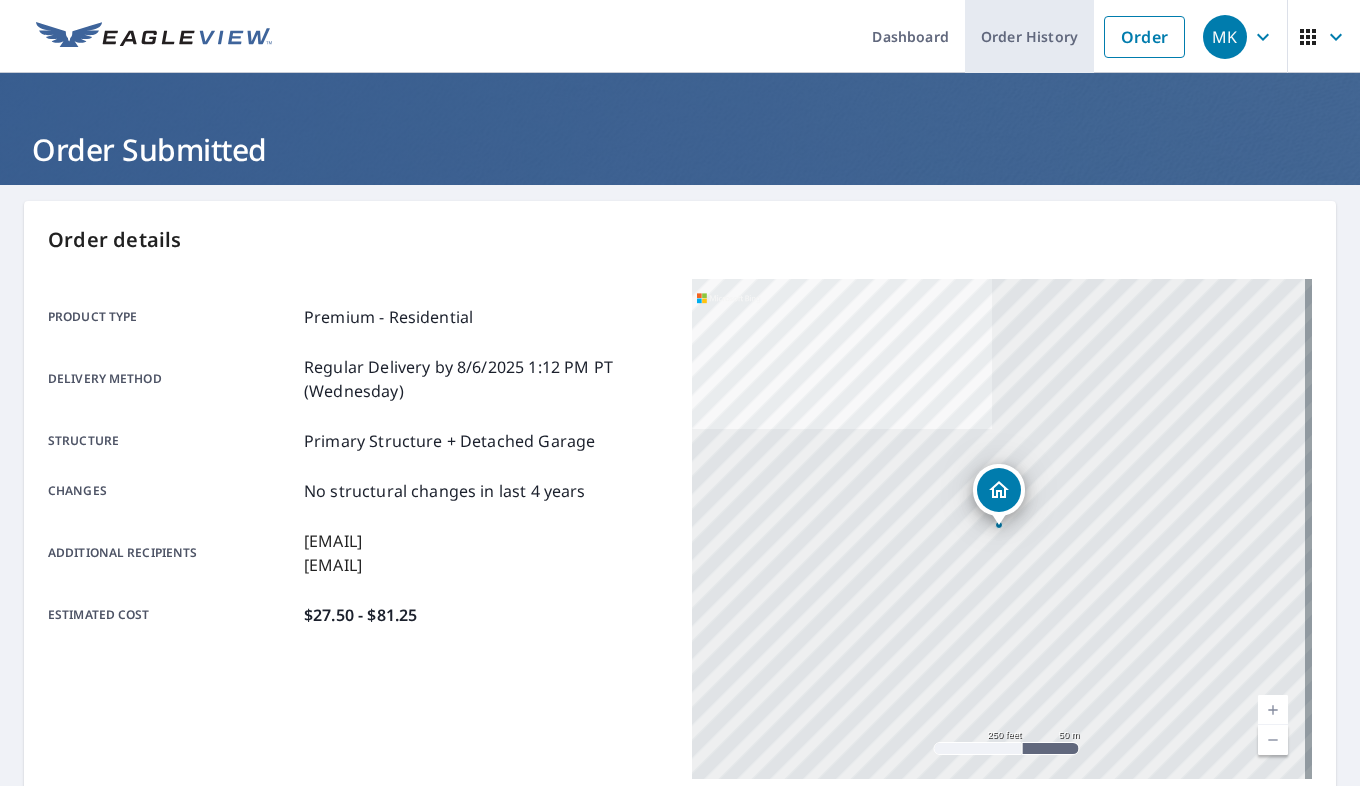 click on "Order History" at bounding box center [1029, 36] 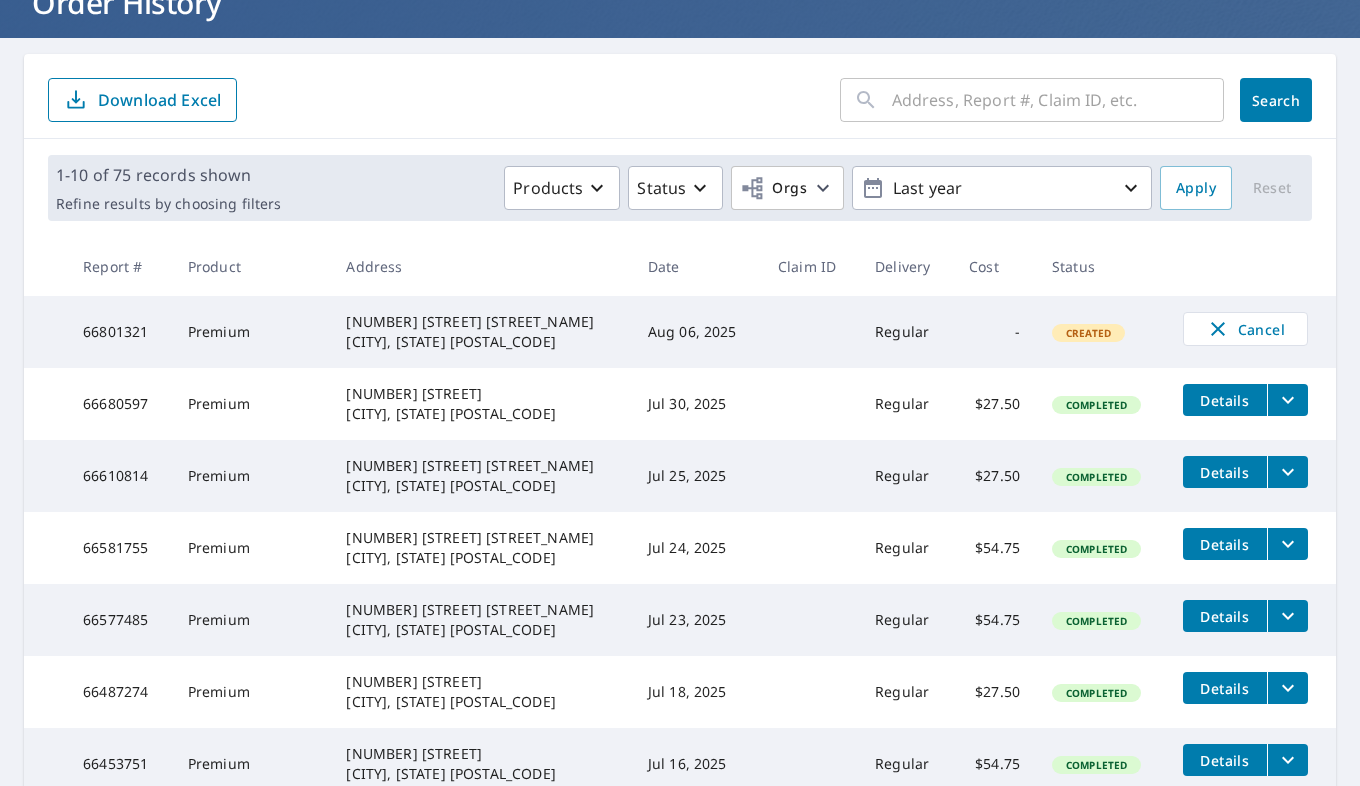 scroll, scrollTop: 182, scrollLeft: 0, axis: vertical 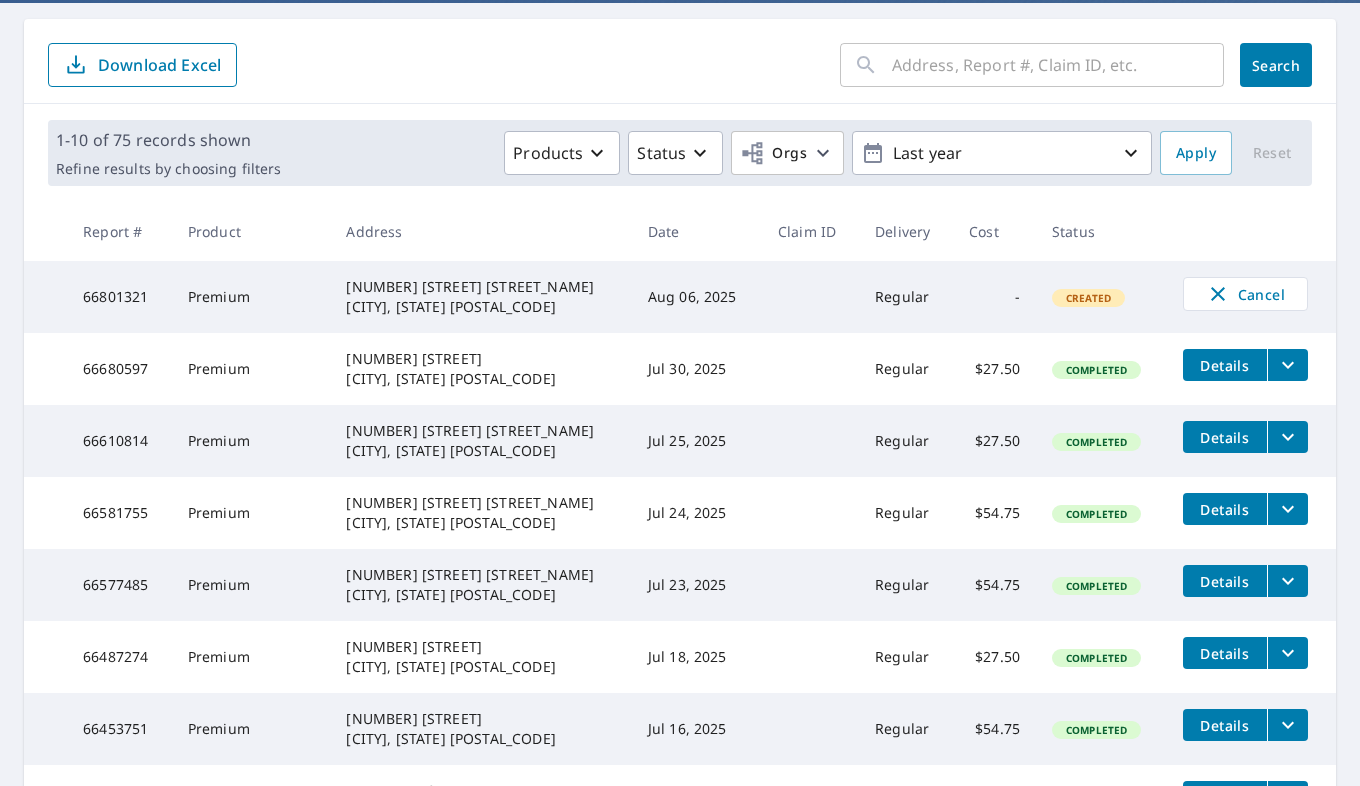 click on "[NUMBER] [STREET] [STREET_NAME]
[CITY], [STATE] [POSTAL_CODE]" at bounding box center [480, 297] 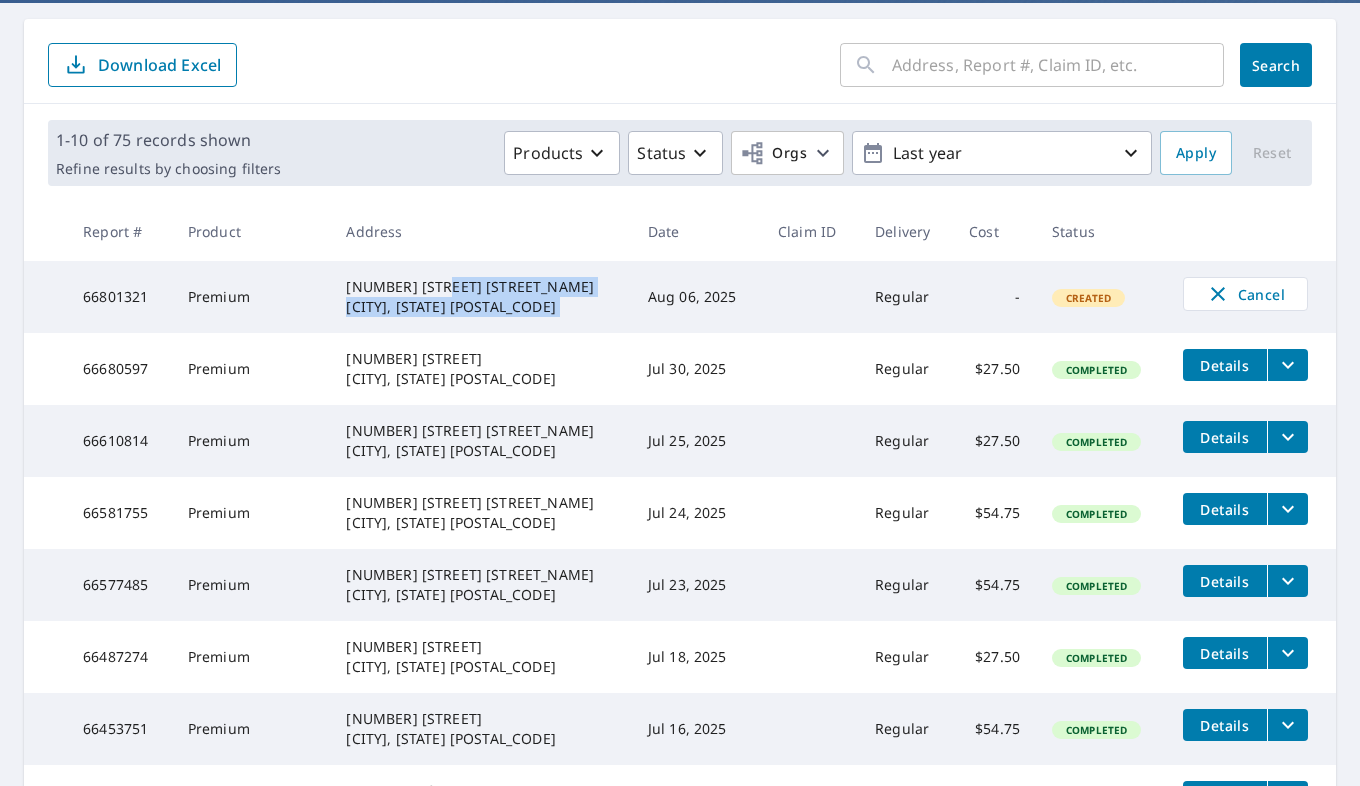click on "[NUMBER] [STREET] [STREET_NAME]
[CITY], [STATE] [POSTAL_CODE]" at bounding box center (480, 297) 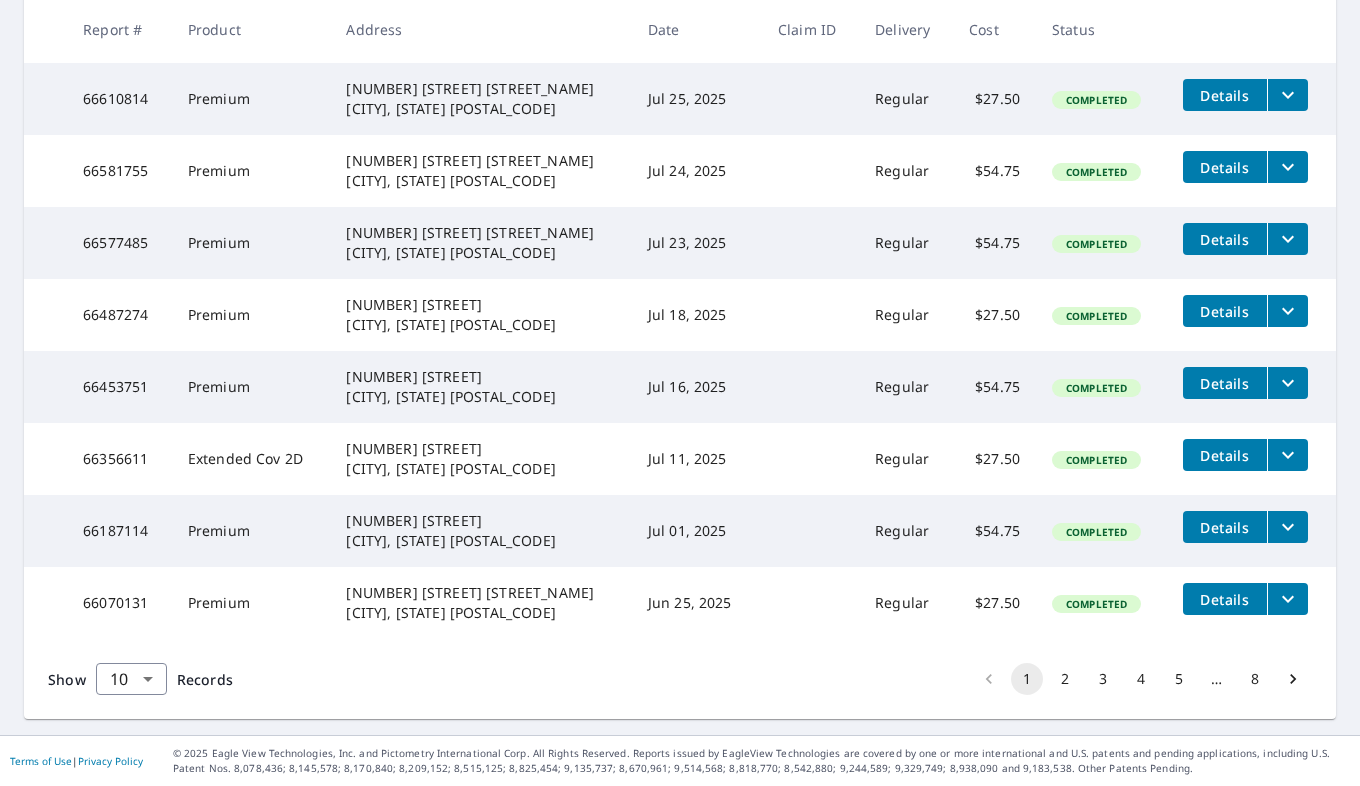 scroll, scrollTop: 0, scrollLeft: 0, axis: both 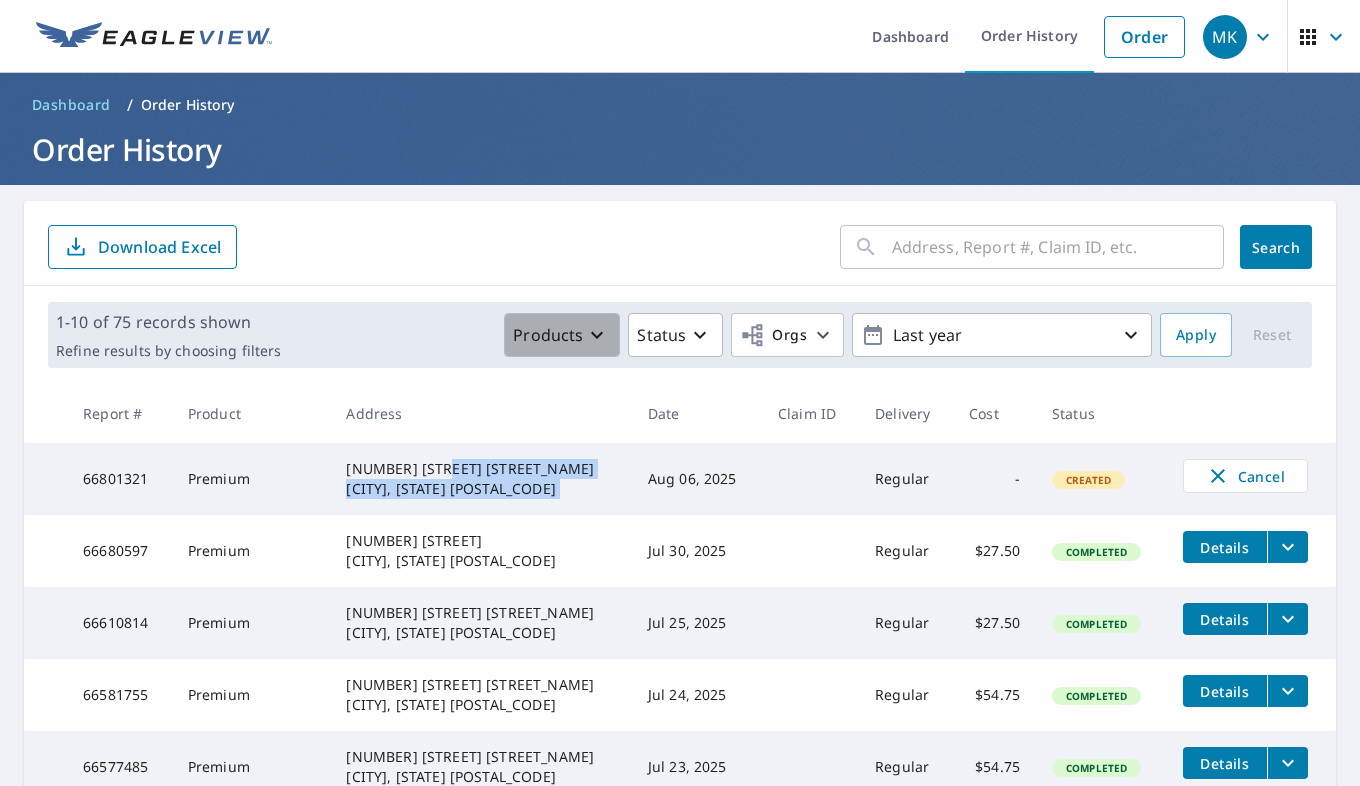 click 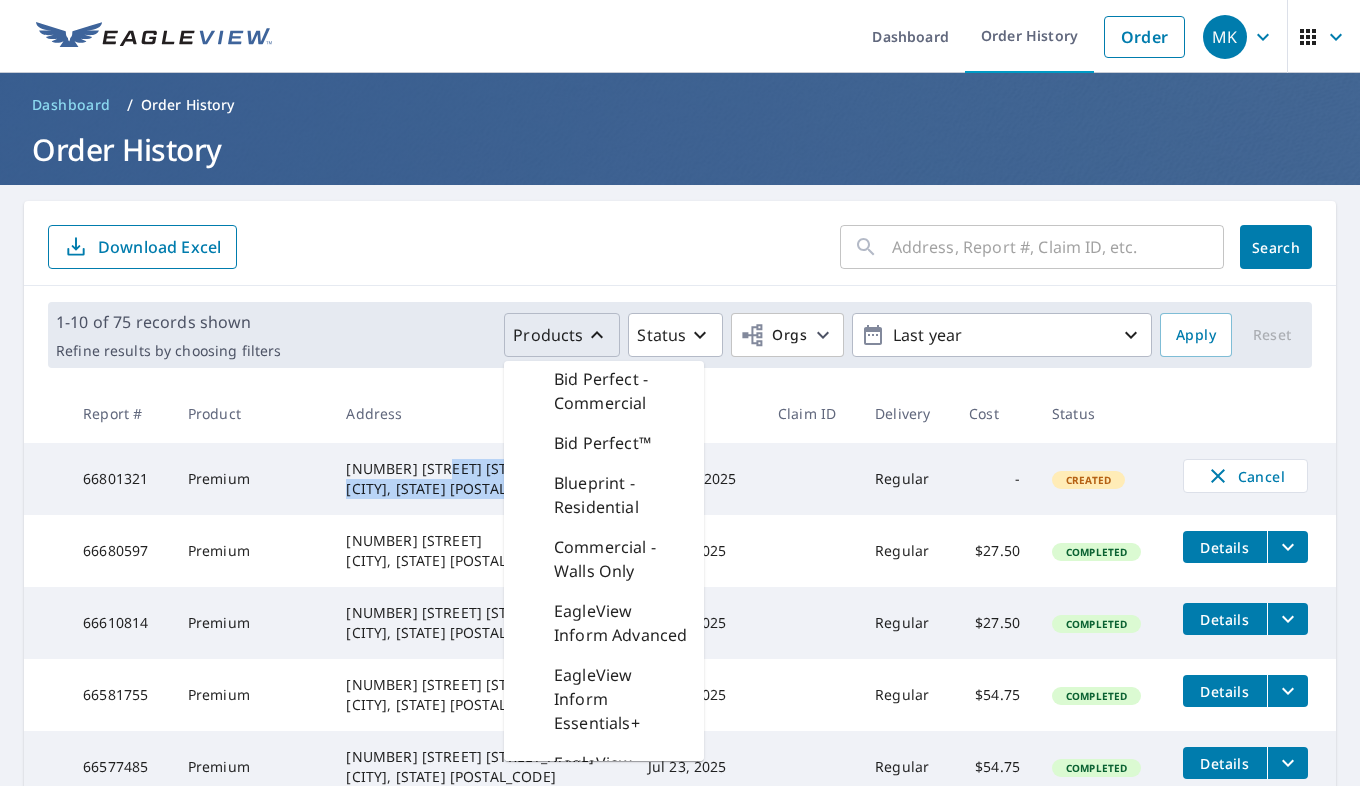 scroll, scrollTop: 0, scrollLeft: 0, axis: both 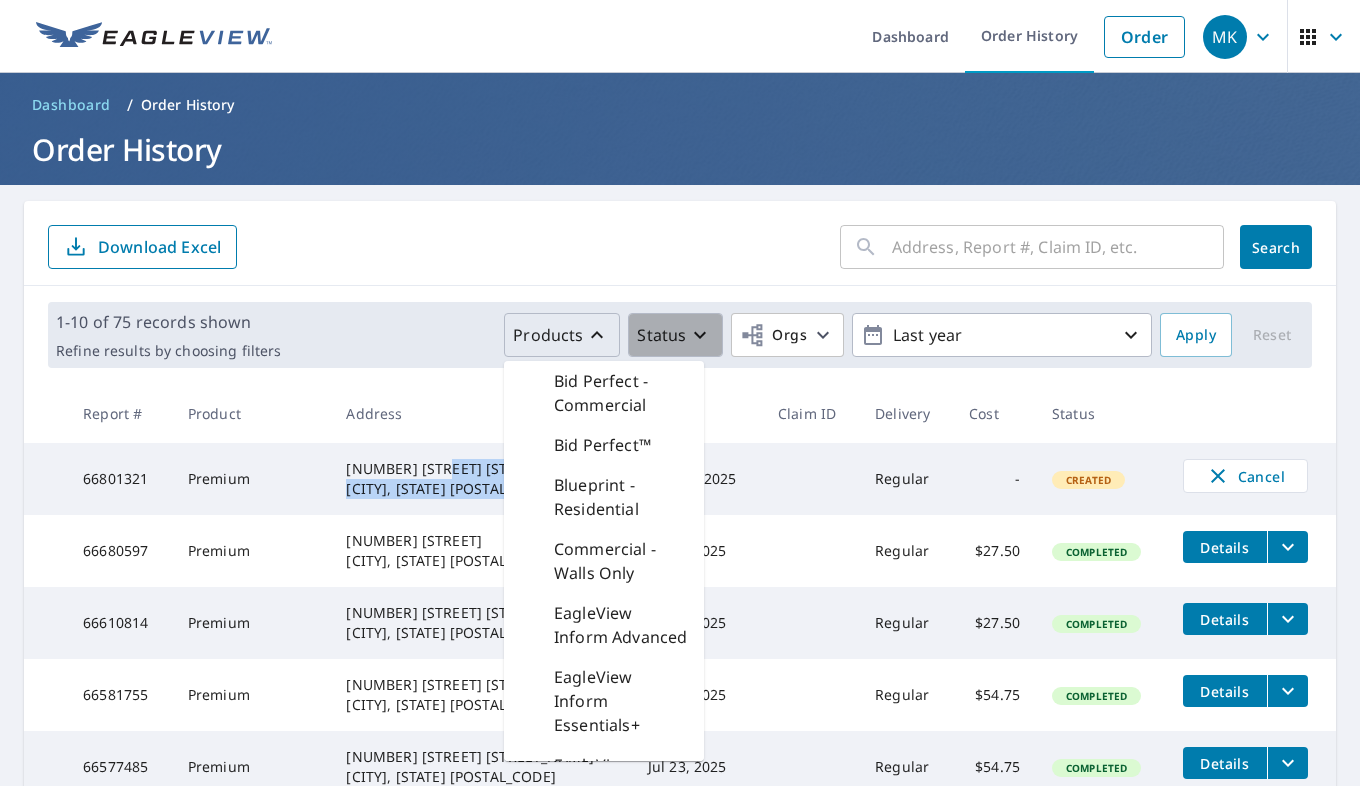 click on "Status" at bounding box center (675, 335) 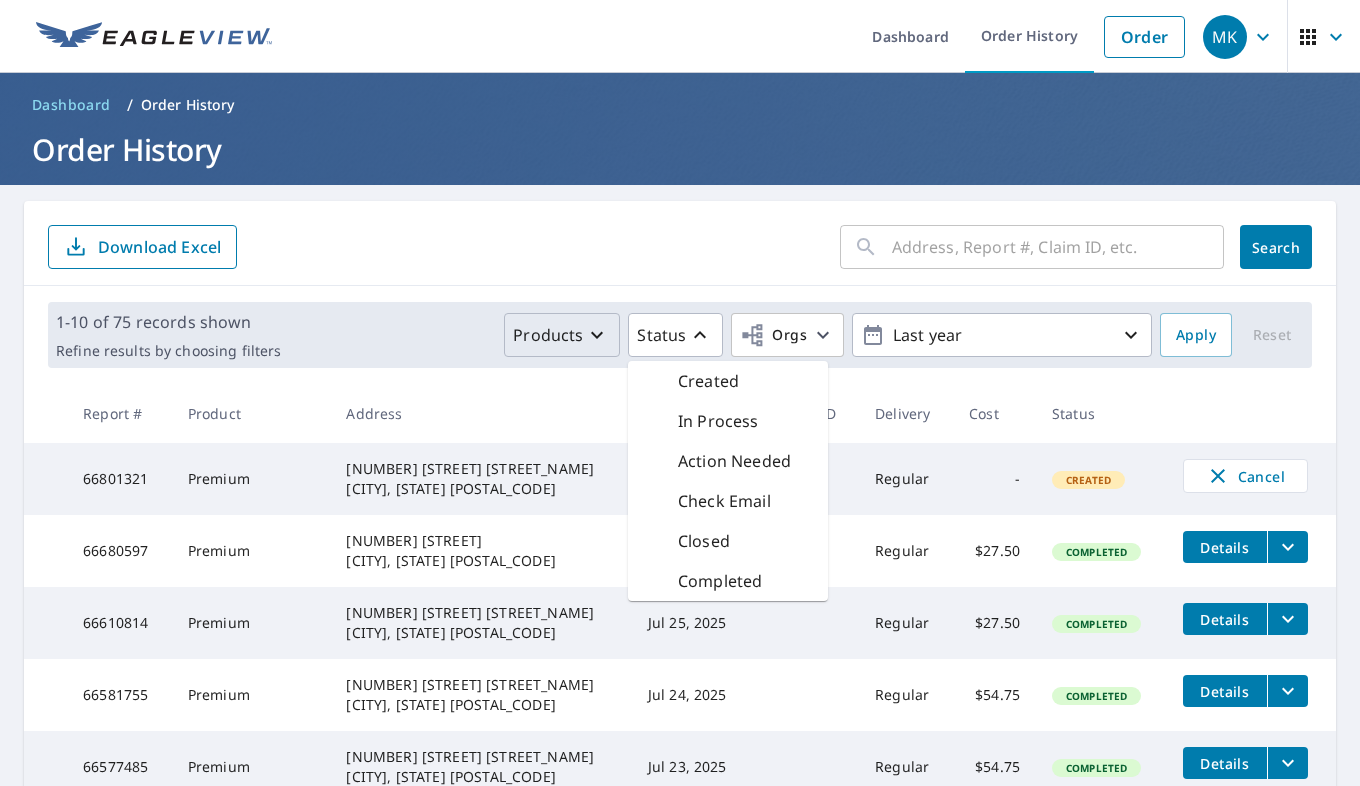 click on "​ Search Download Excel" at bounding box center (680, 243) 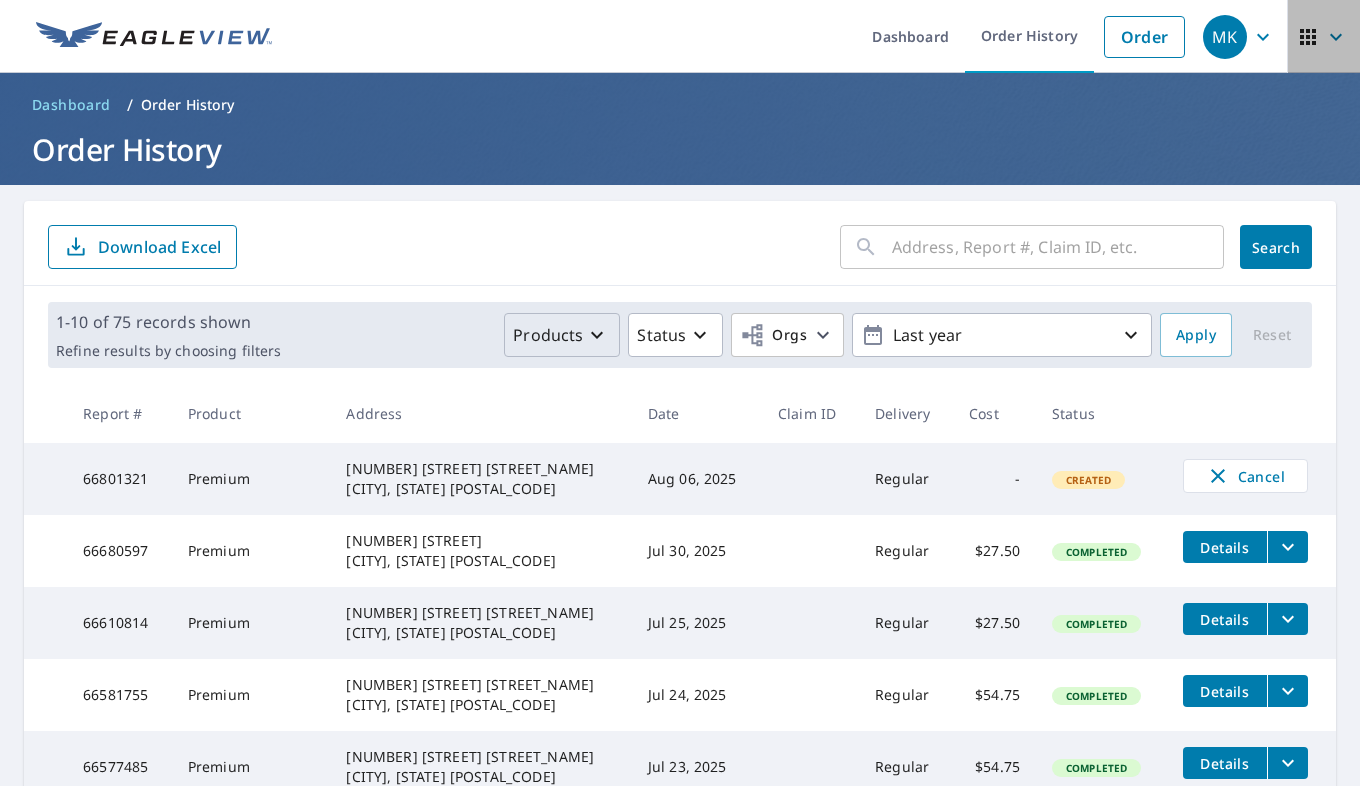 click 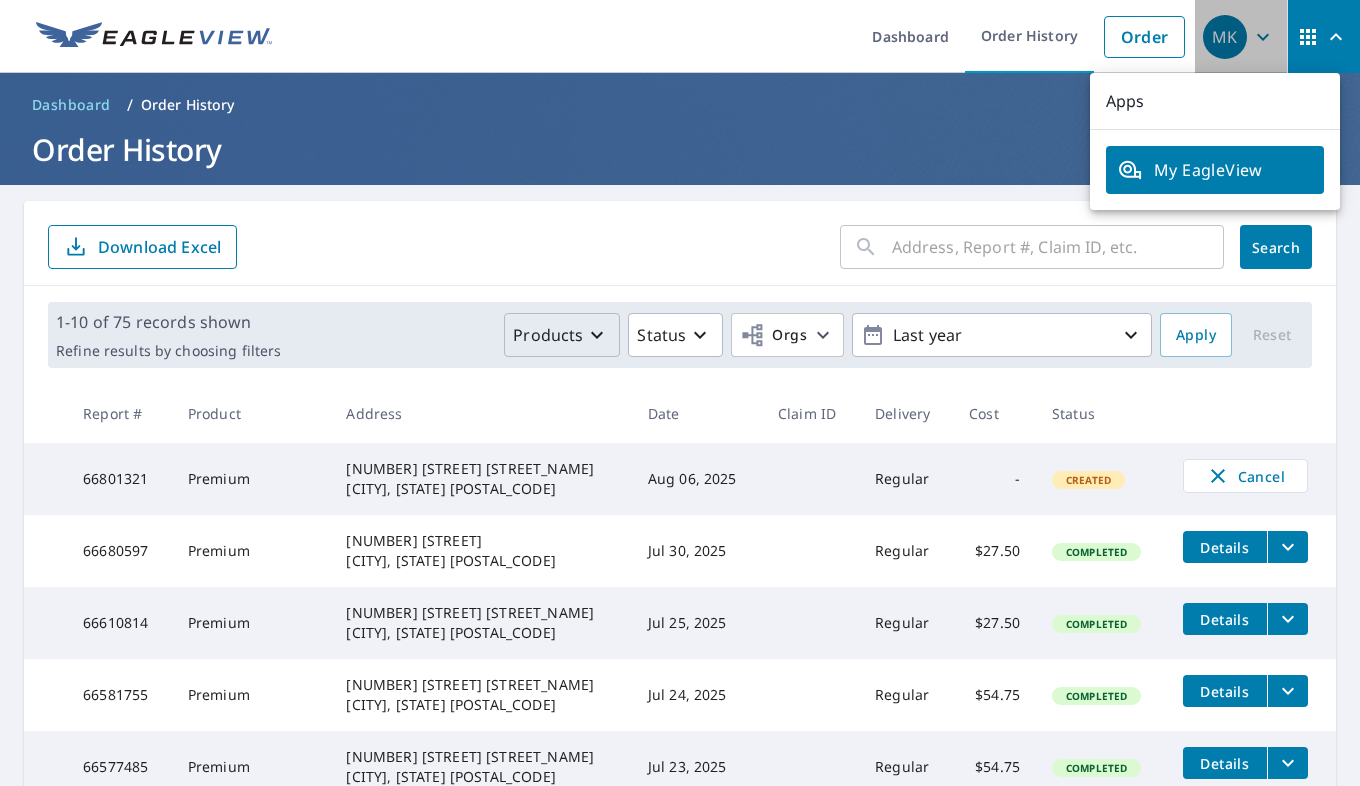 click 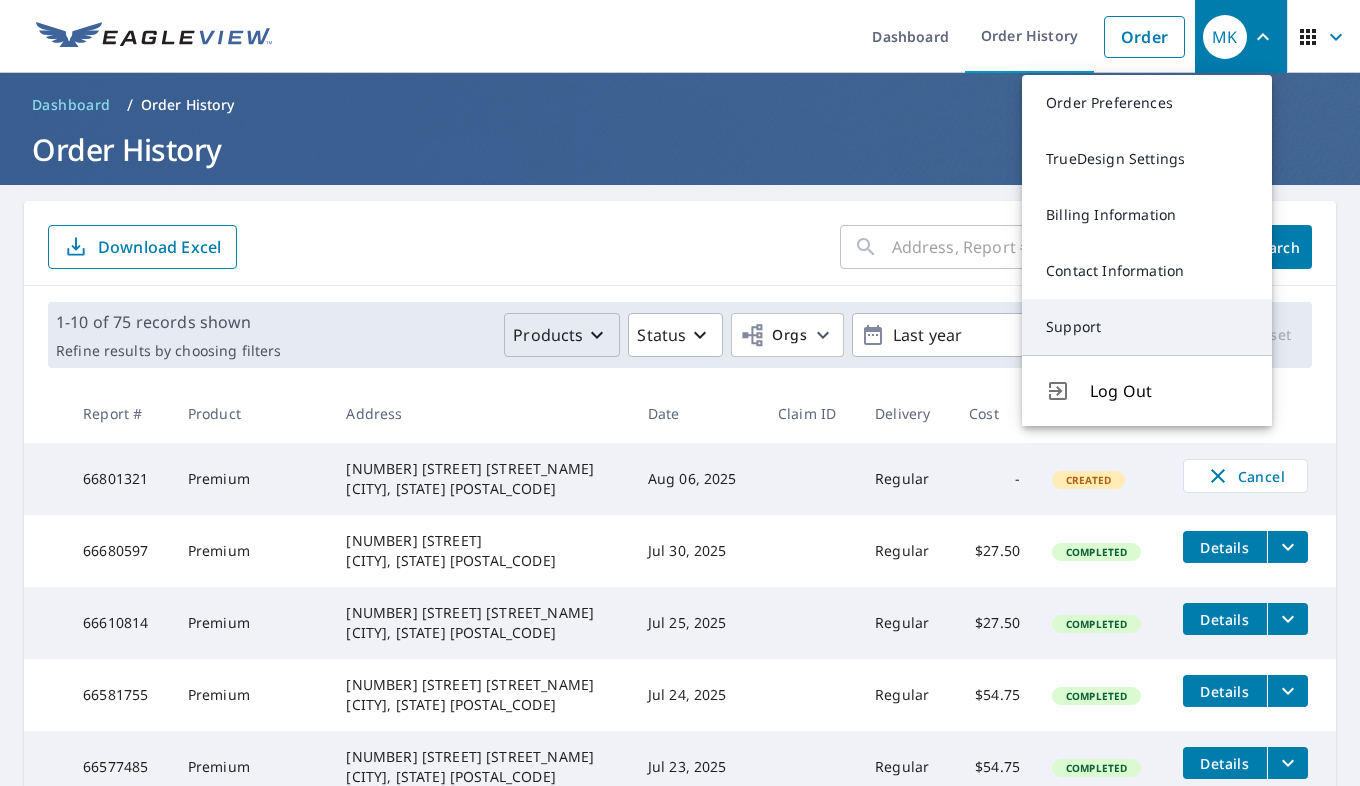 click on "Support" at bounding box center [1147, 327] 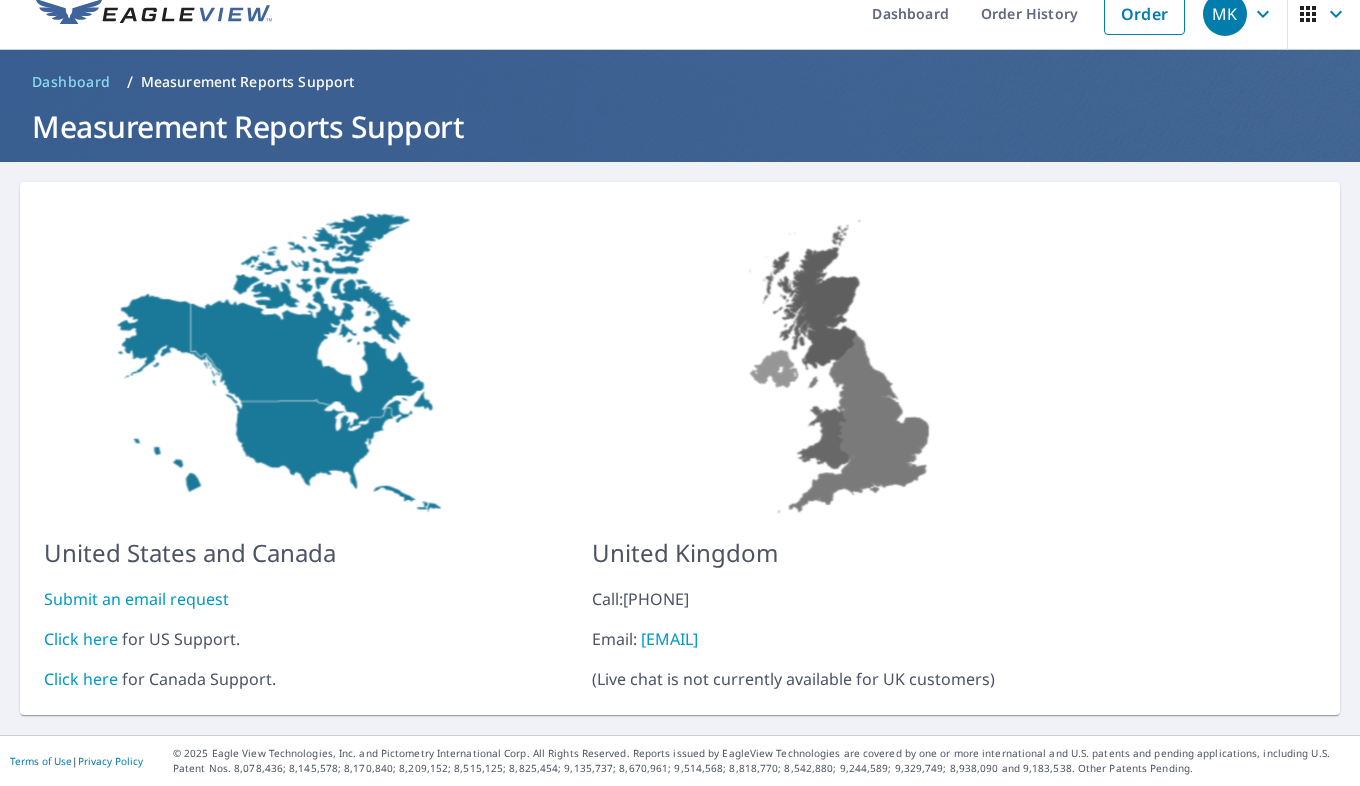 scroll, scrollTop: 0, scrollLeft: 0, axis: both 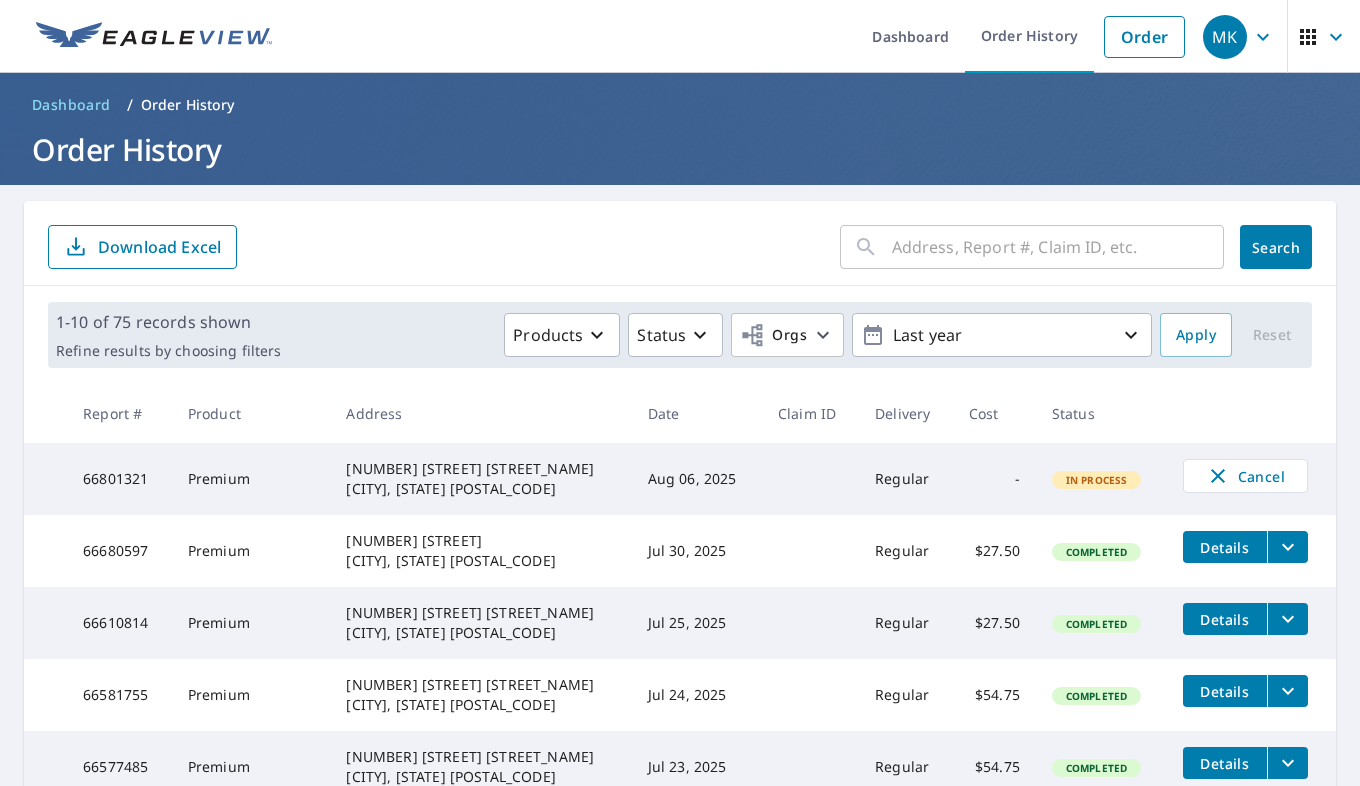 click on "1-10 of 75 records shown Refine results by choosing filters Products Status Orgs Last year Apply Reset" at bounding box center (680, 335) 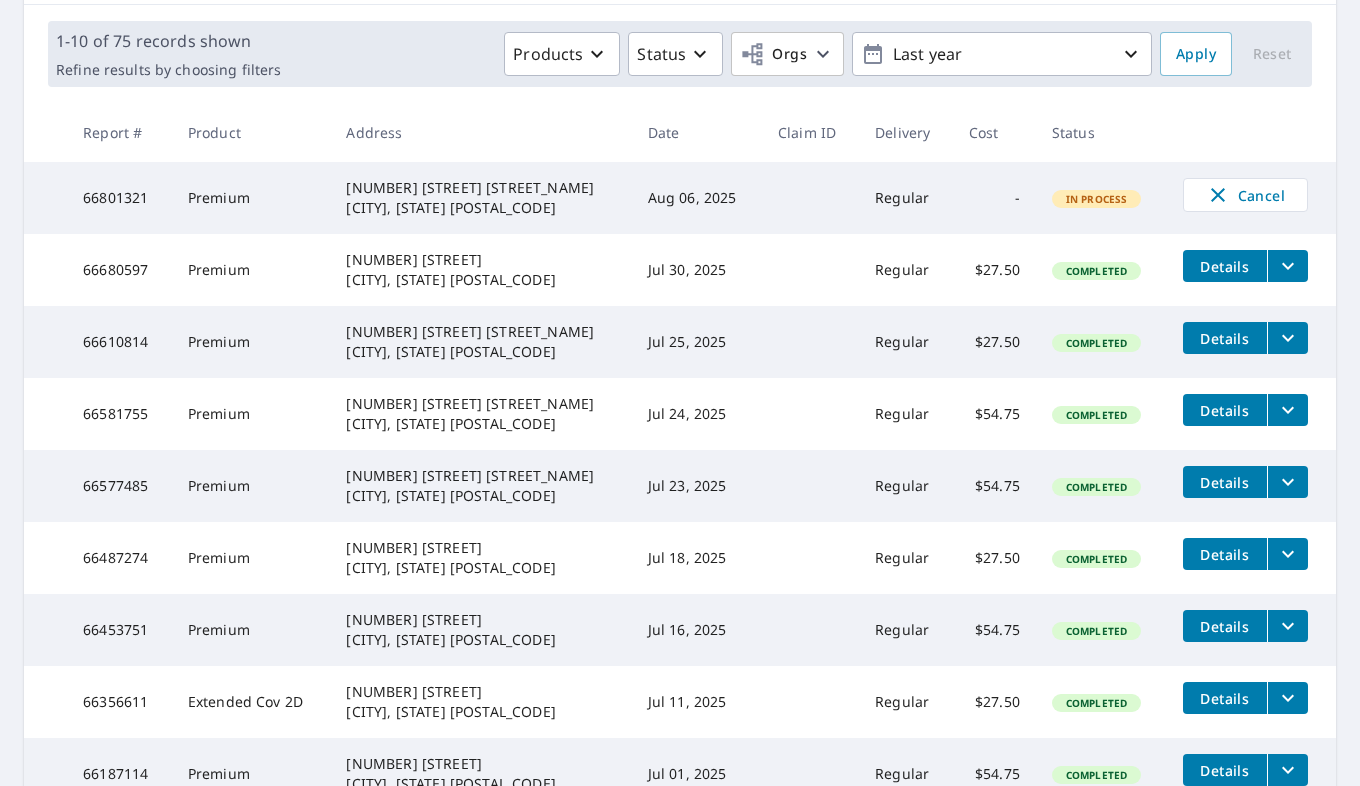 scroll, scrollTop: 143, scrollLeft: 0, axis: vertical 